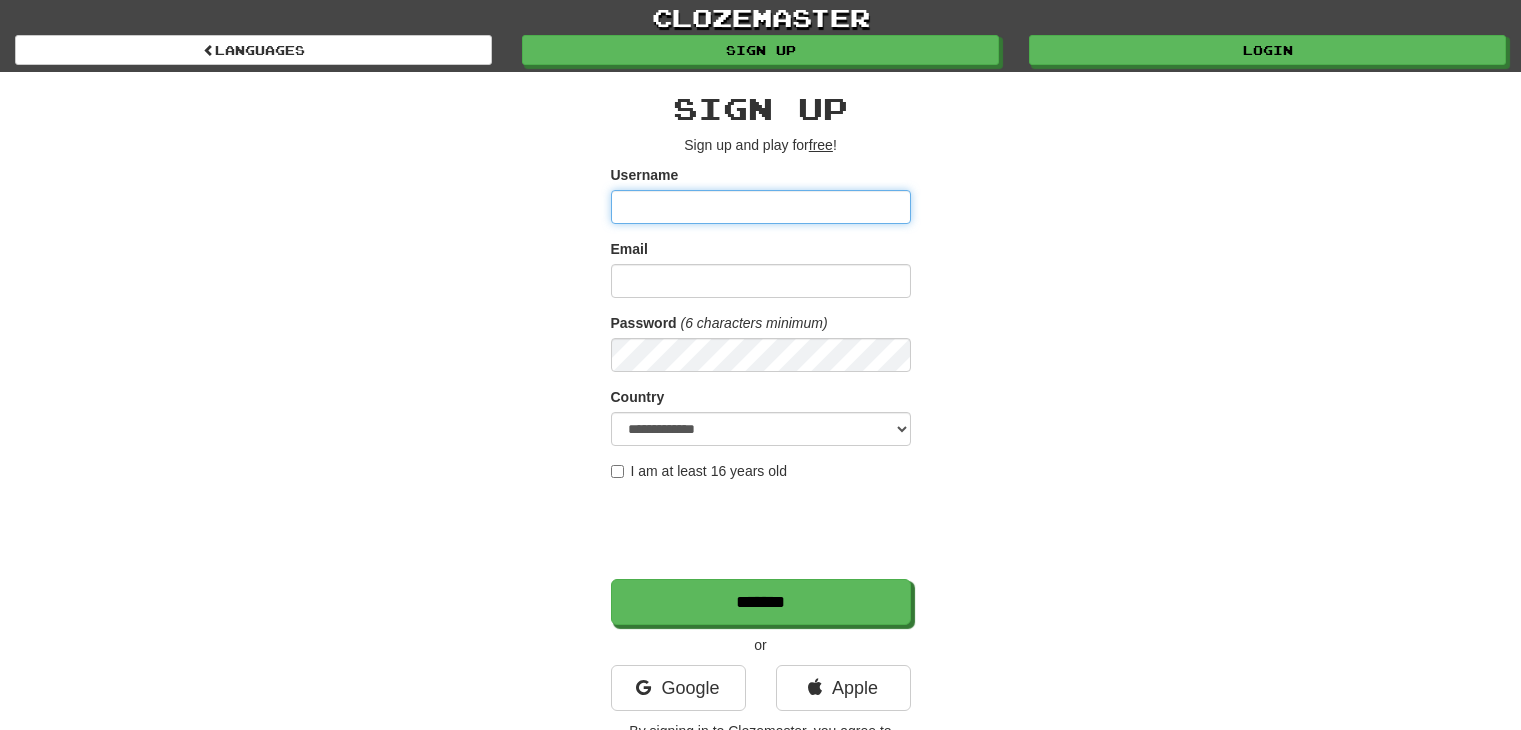 scroll, scrollTop: 0, scrollLeft: 0, axis: both 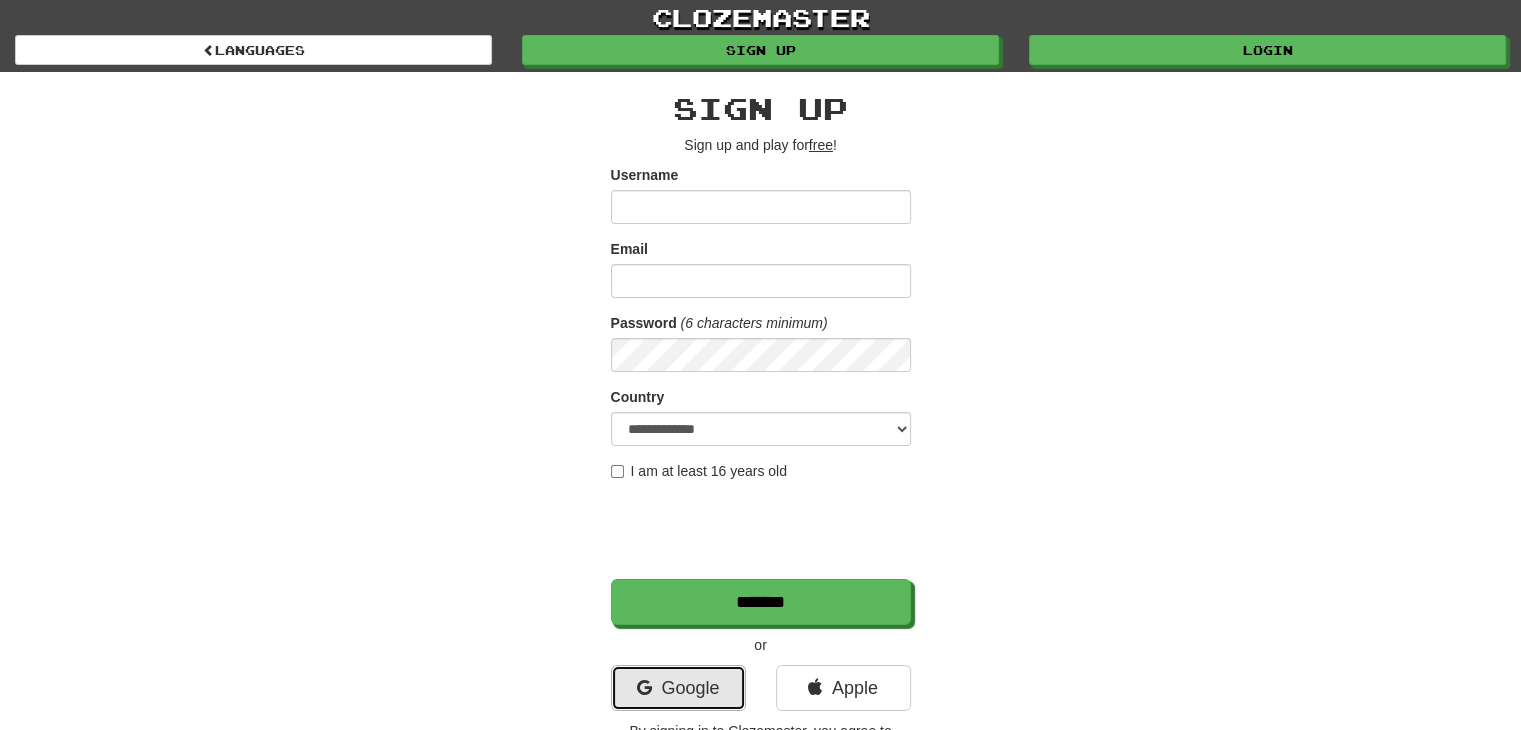 click on "Google" at bounding box center (678, 688) 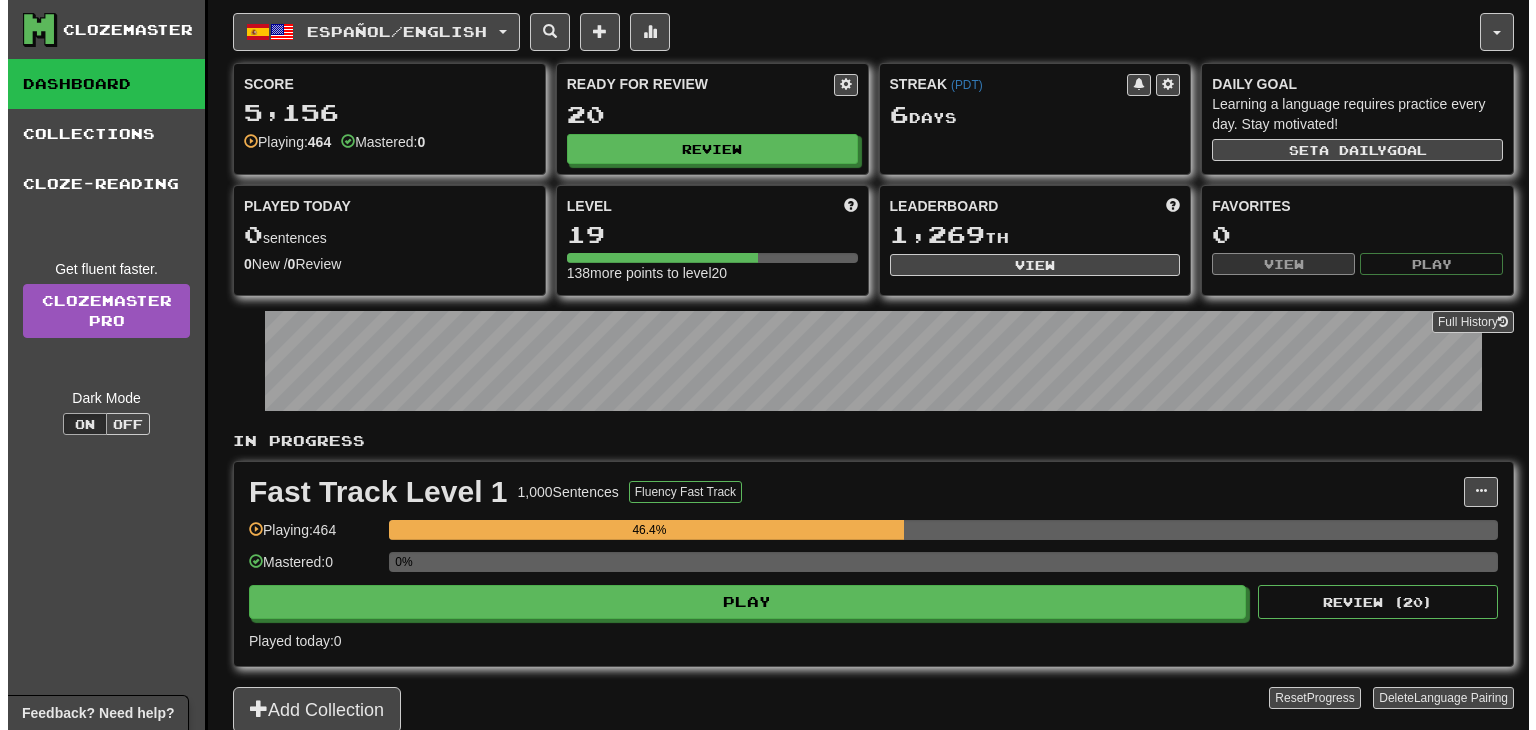scroll, scrollTop: 0, scrollLeft: 0, axis: both 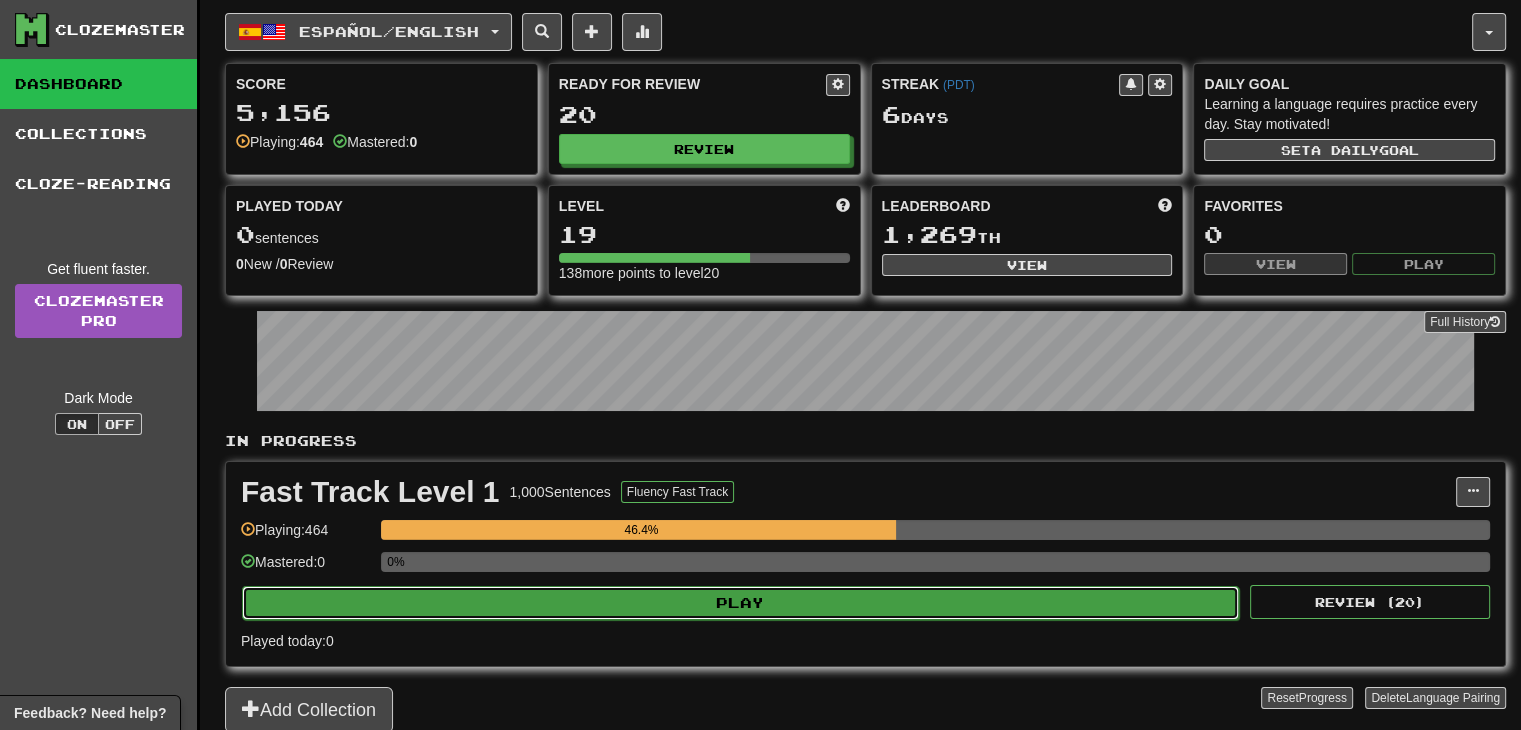 click on "Play" at bounding box center [740, 603] 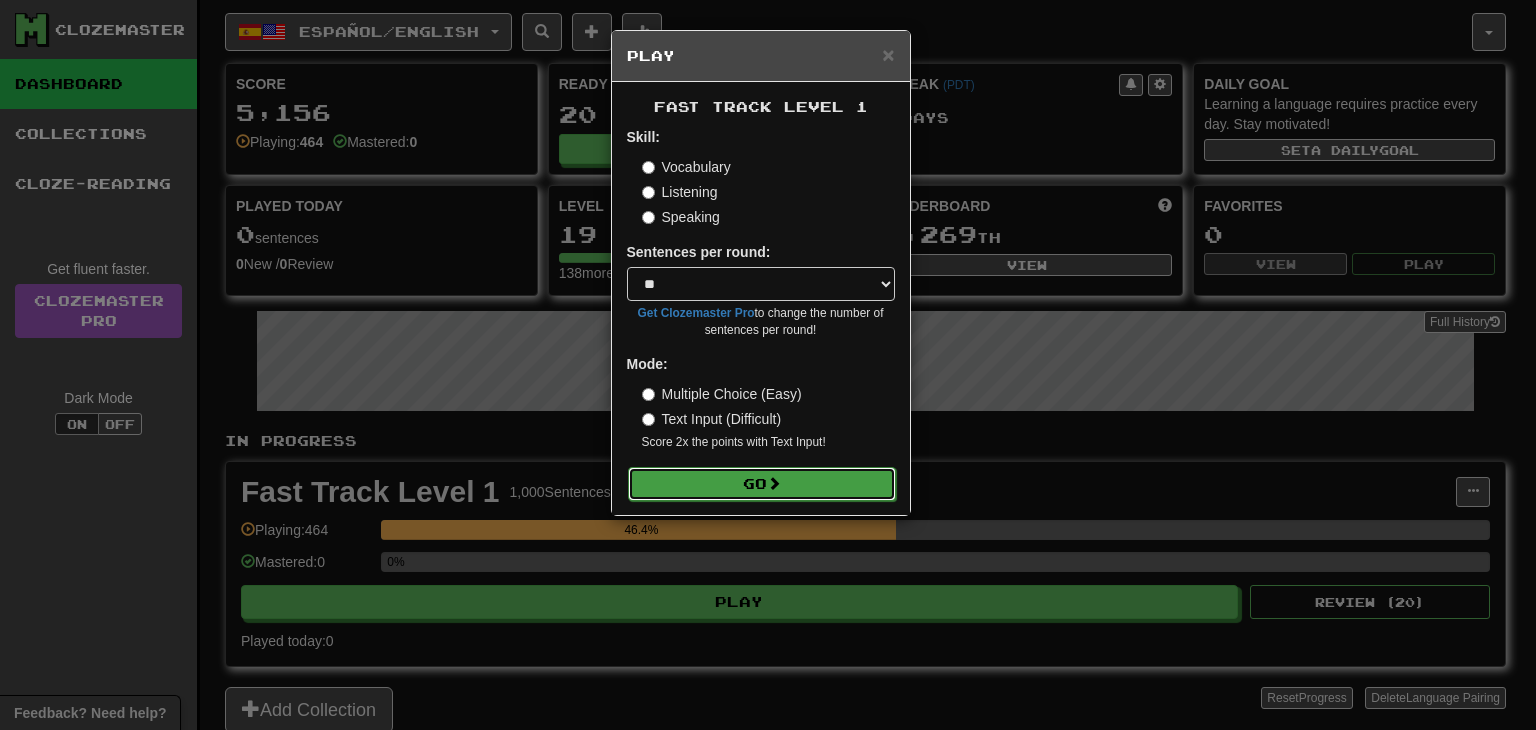 click on "Go" at bounding box center (762, 484) 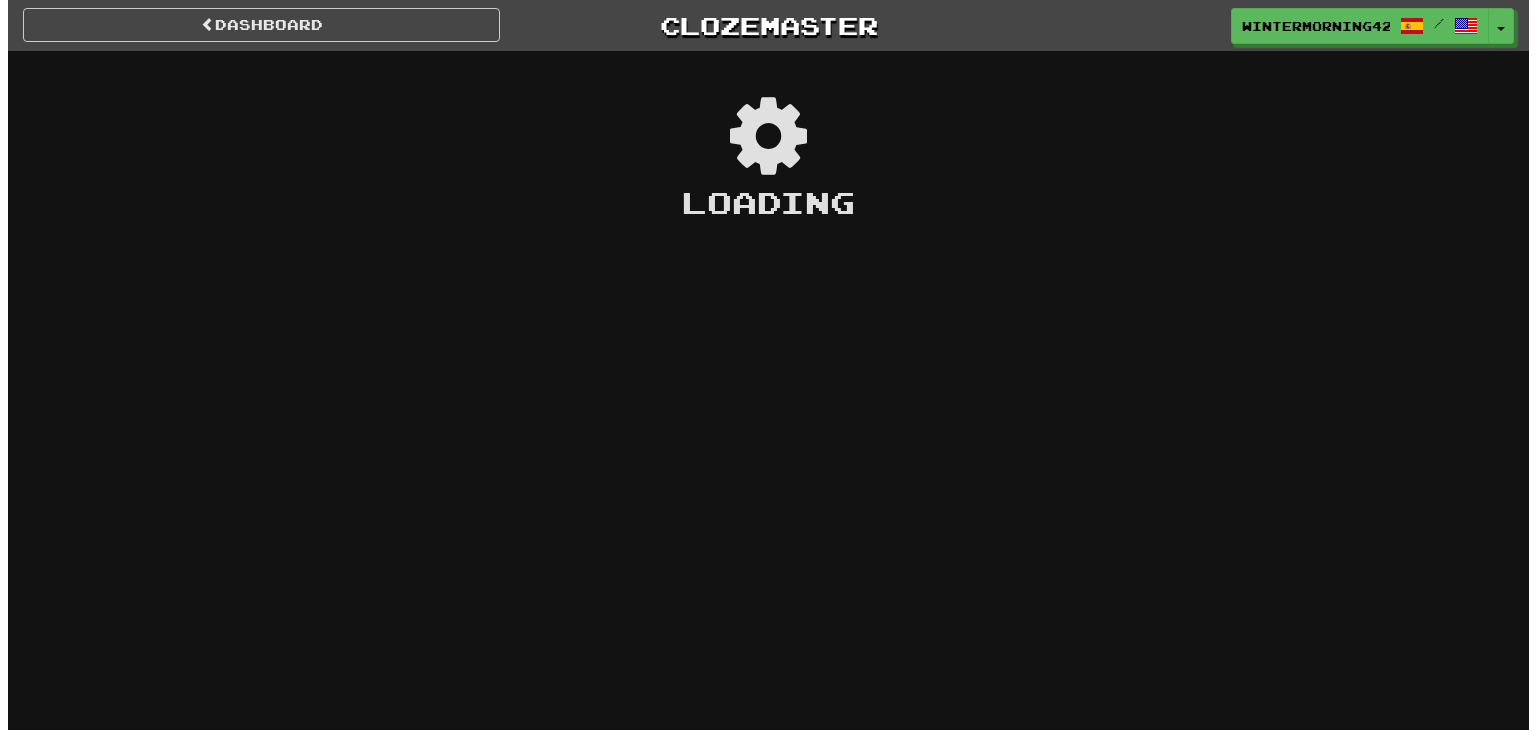 scroll, scrollTop: 0, scrollLeft: 0, axis: both 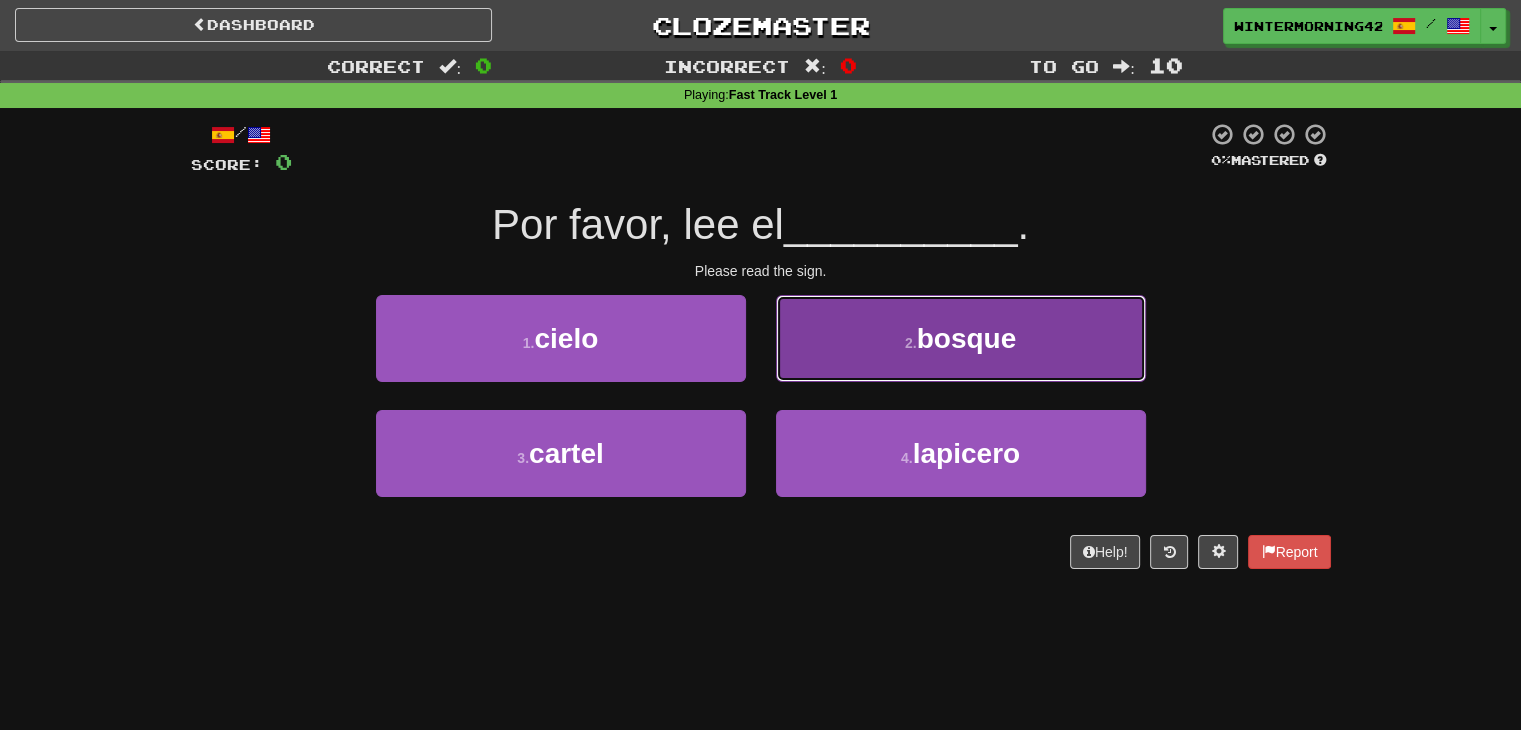 click on "2 .  bosque" at bounding box center (961, 338) 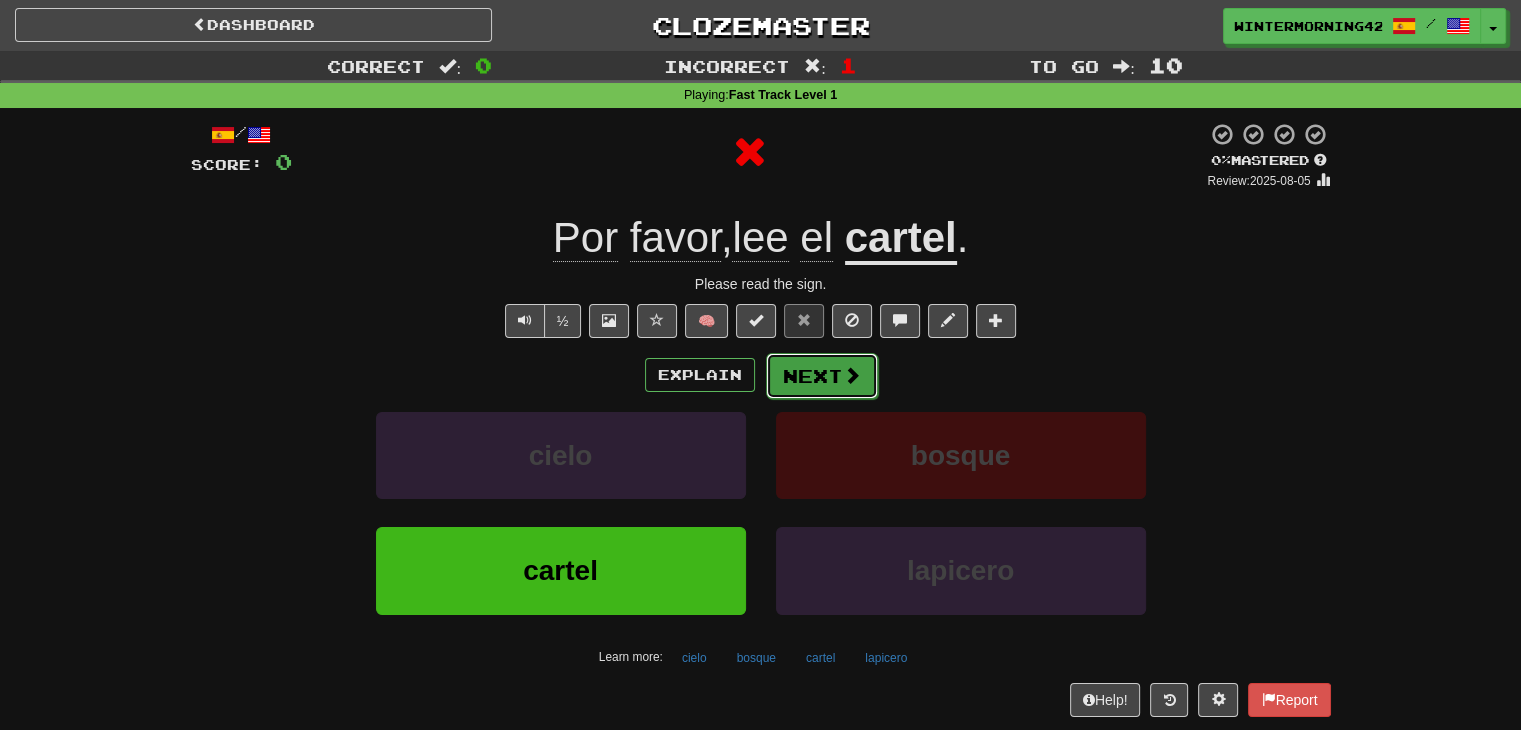 click on "Next" at bounding box center [822, 376] 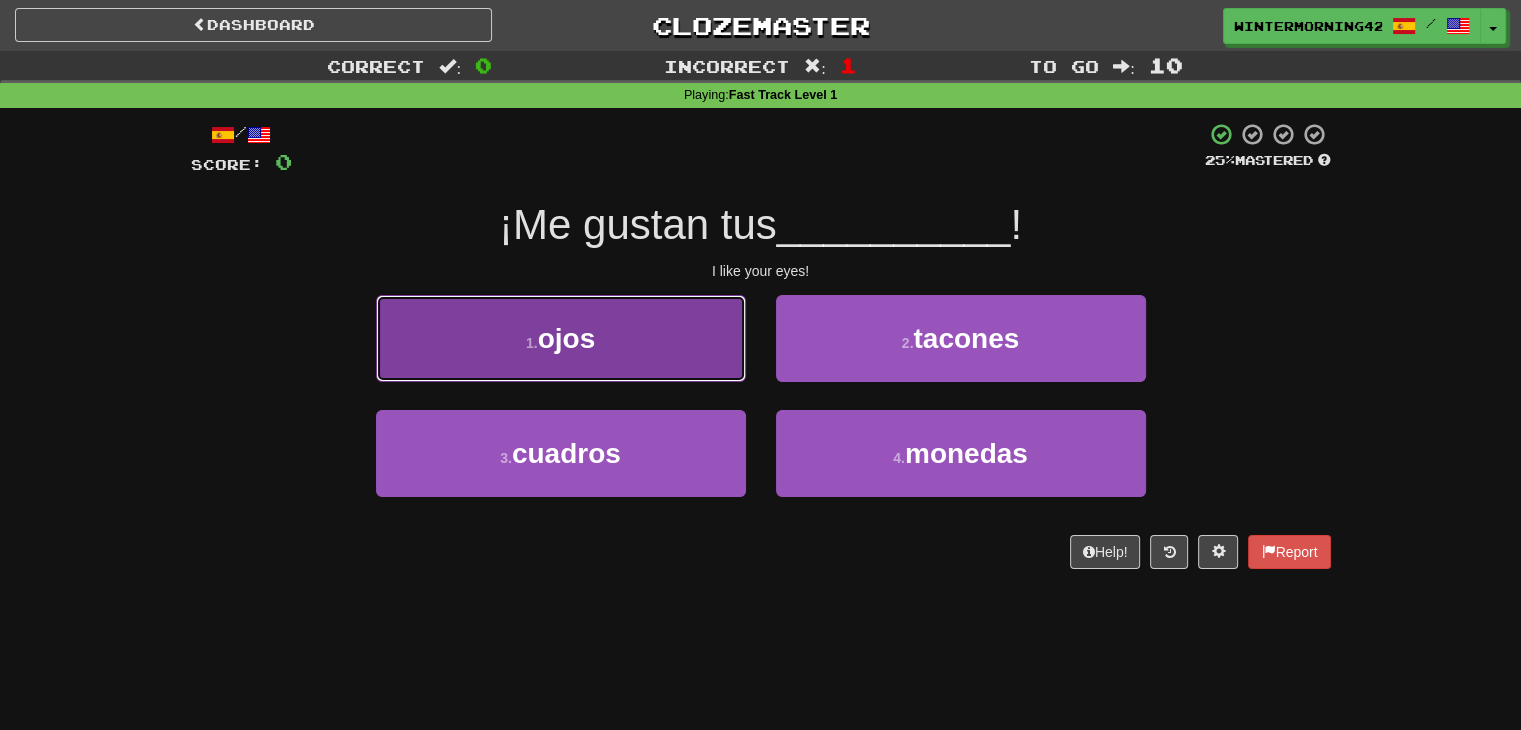 click on "1 .  ojos" at bounding box center (561, 338) 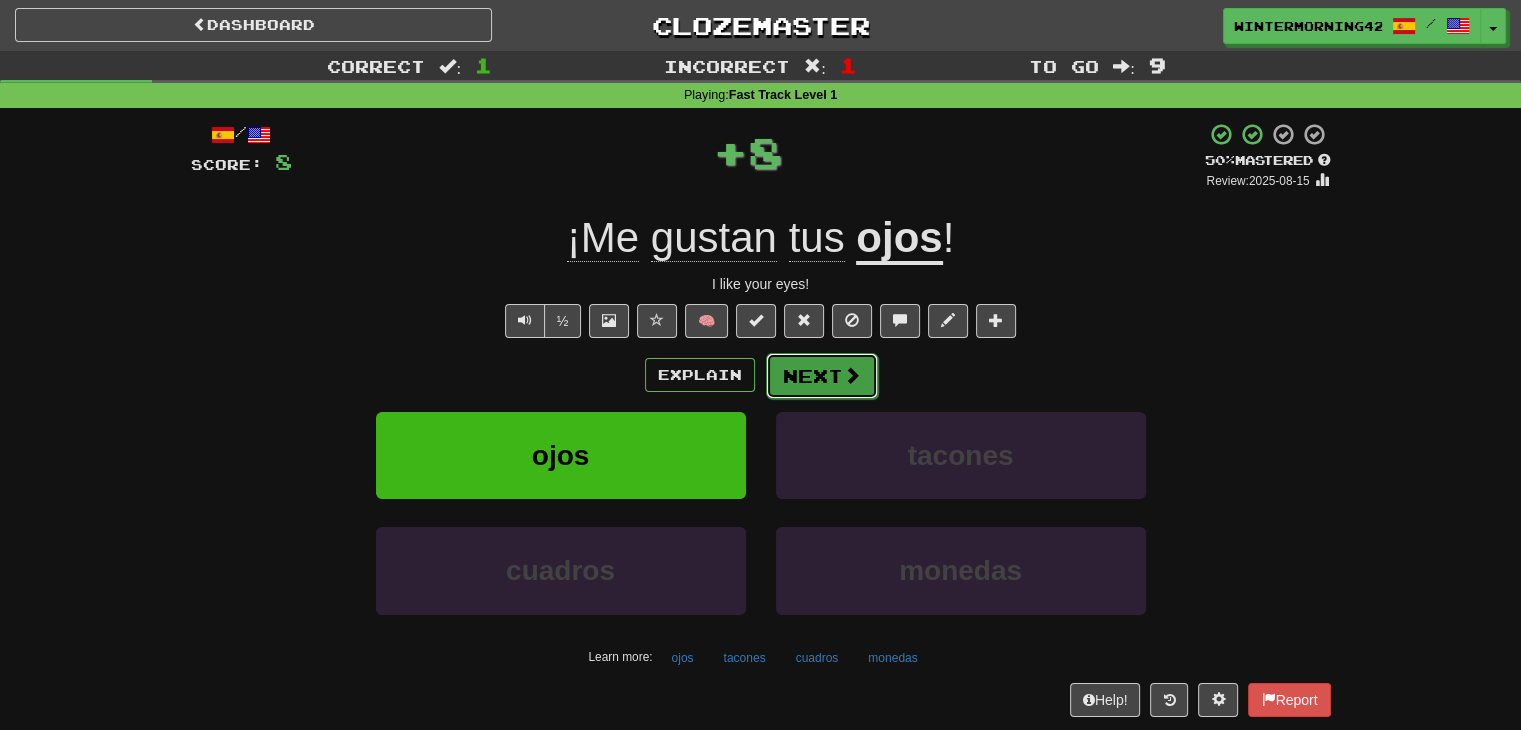click on "Next" at bounding box center [822, 376] 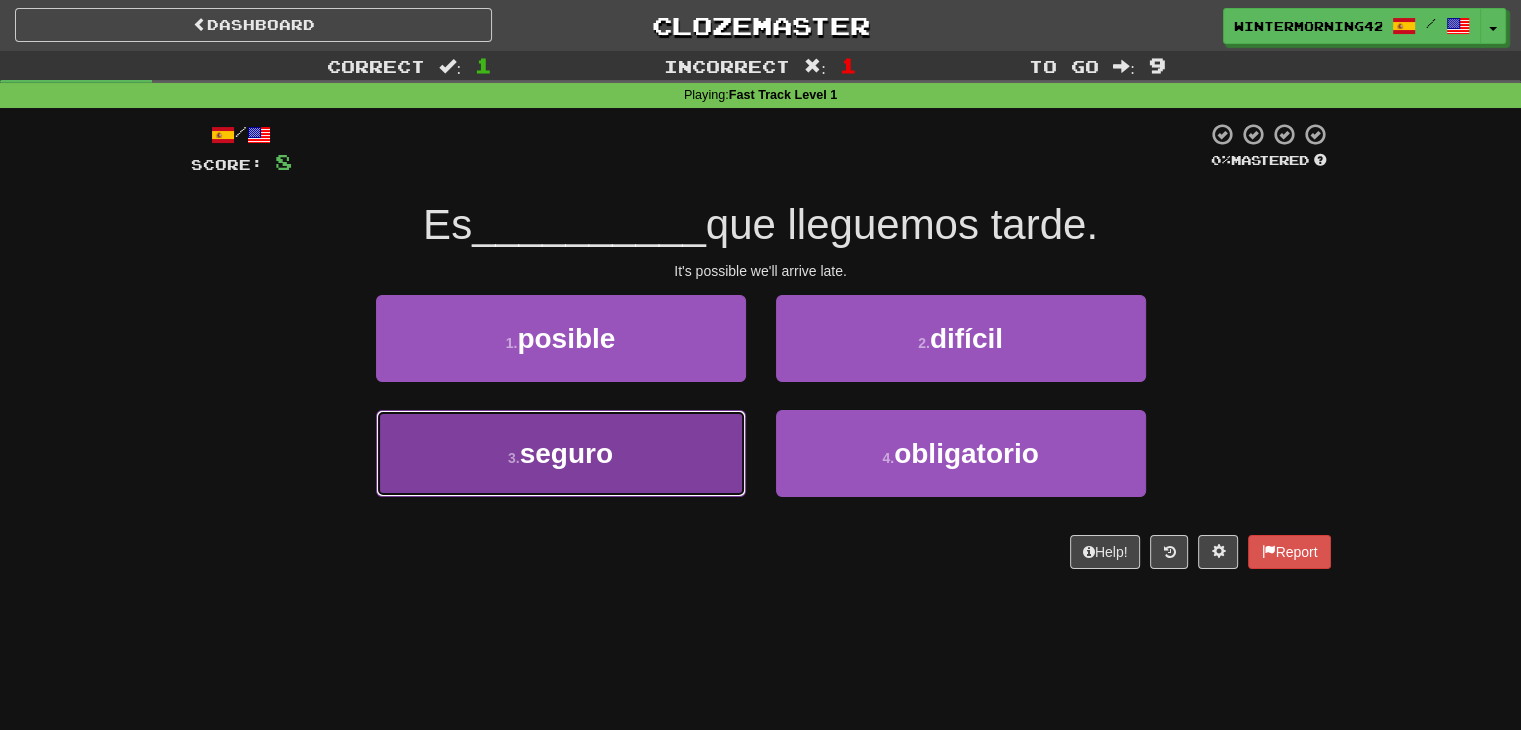 click on "3 .  seguro" at bounding box center (561, 453) 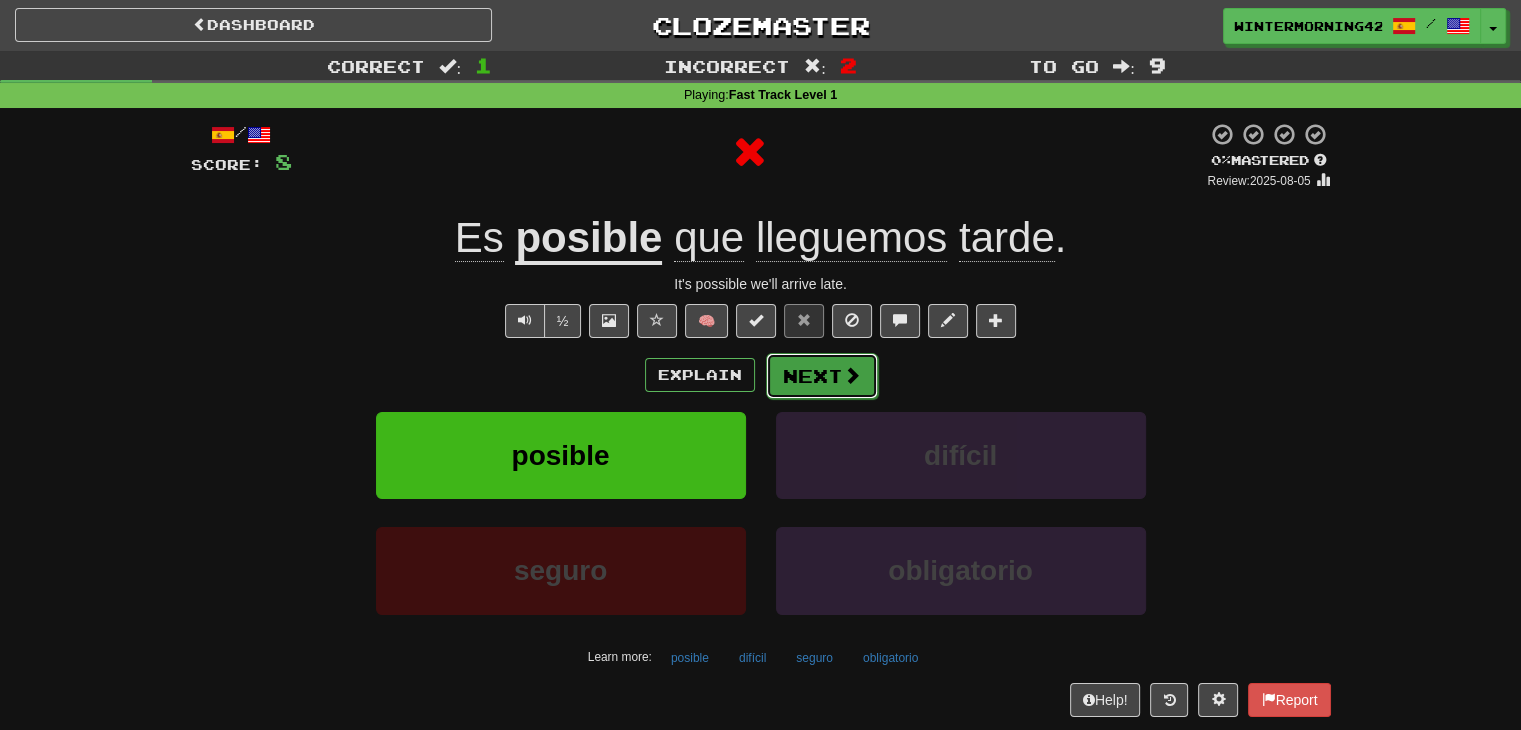 click on "Next" at bounding box center (822, 376) 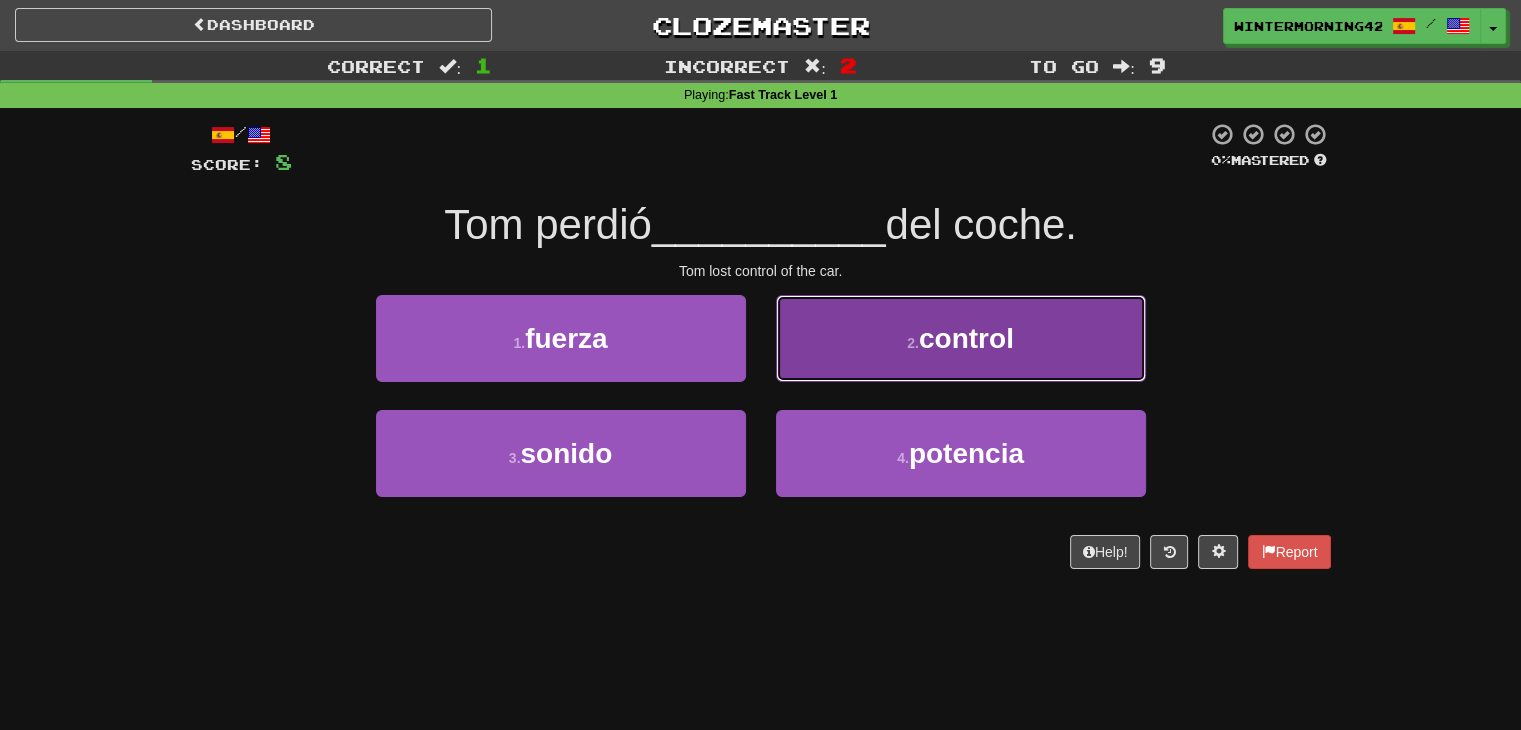 click on "2 .  control" at bounding box center [961, 338] 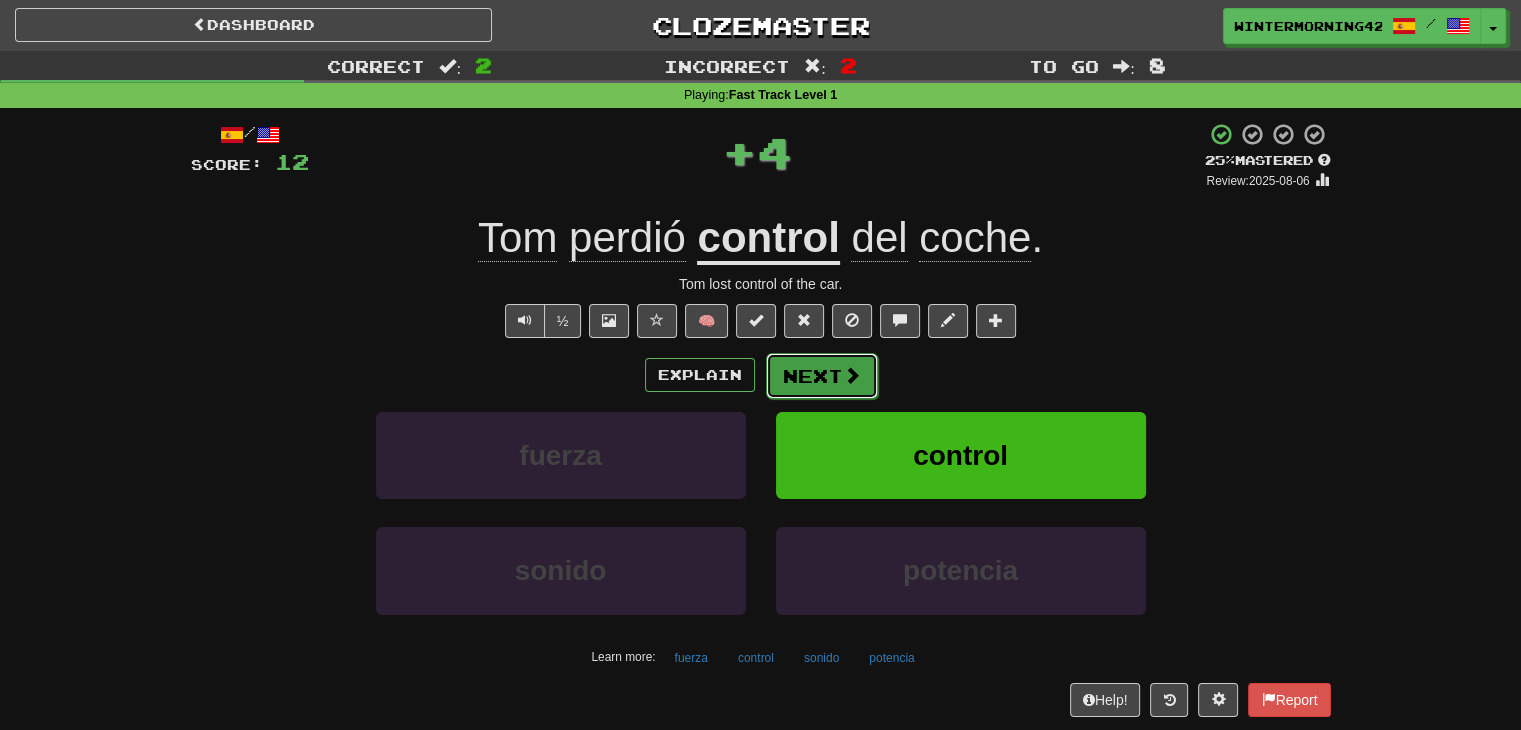 click on "Next" at bounding box center (822, 376) 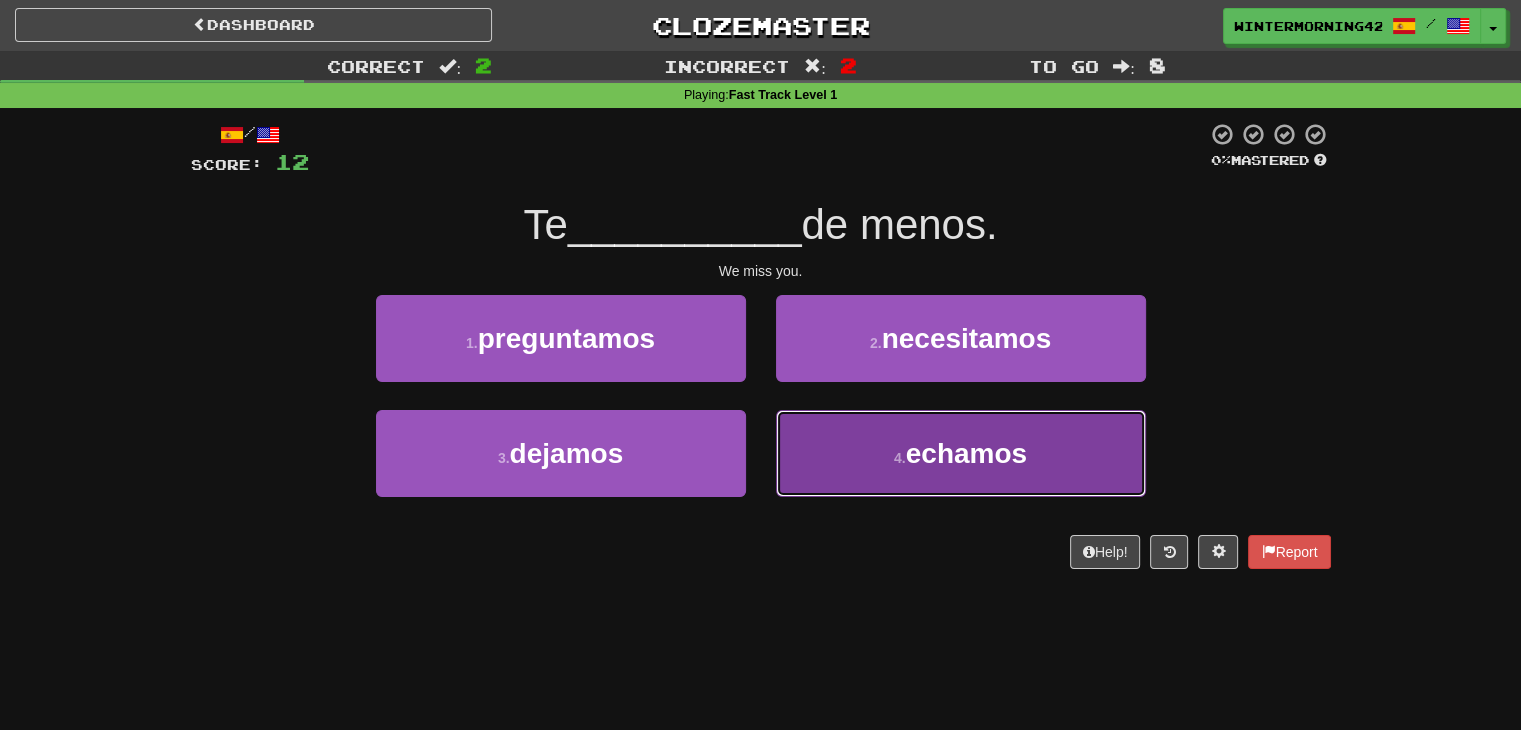 click on "4 .  echamos" at bounding box center (961, 453) 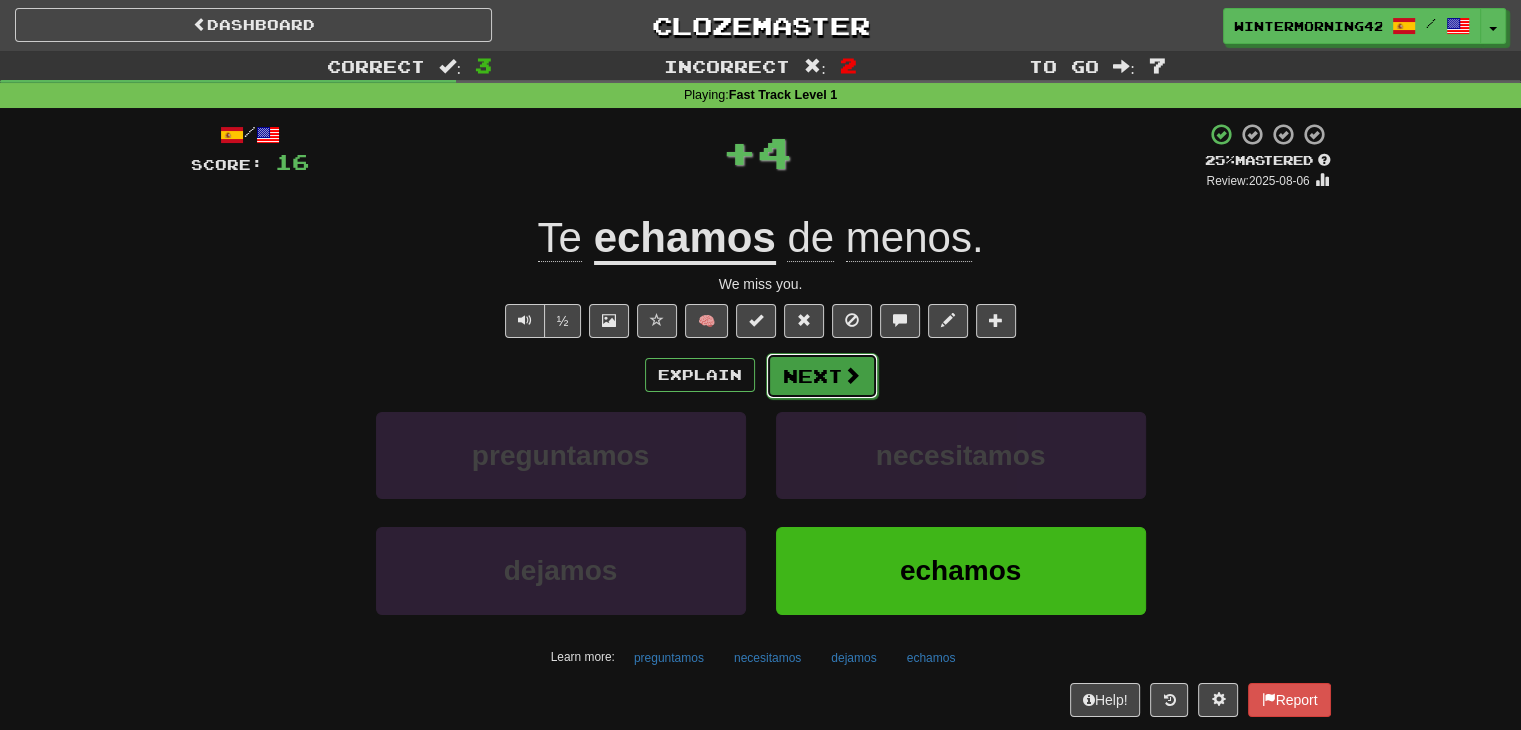 click on "Next" at bounding box center (822, 376) 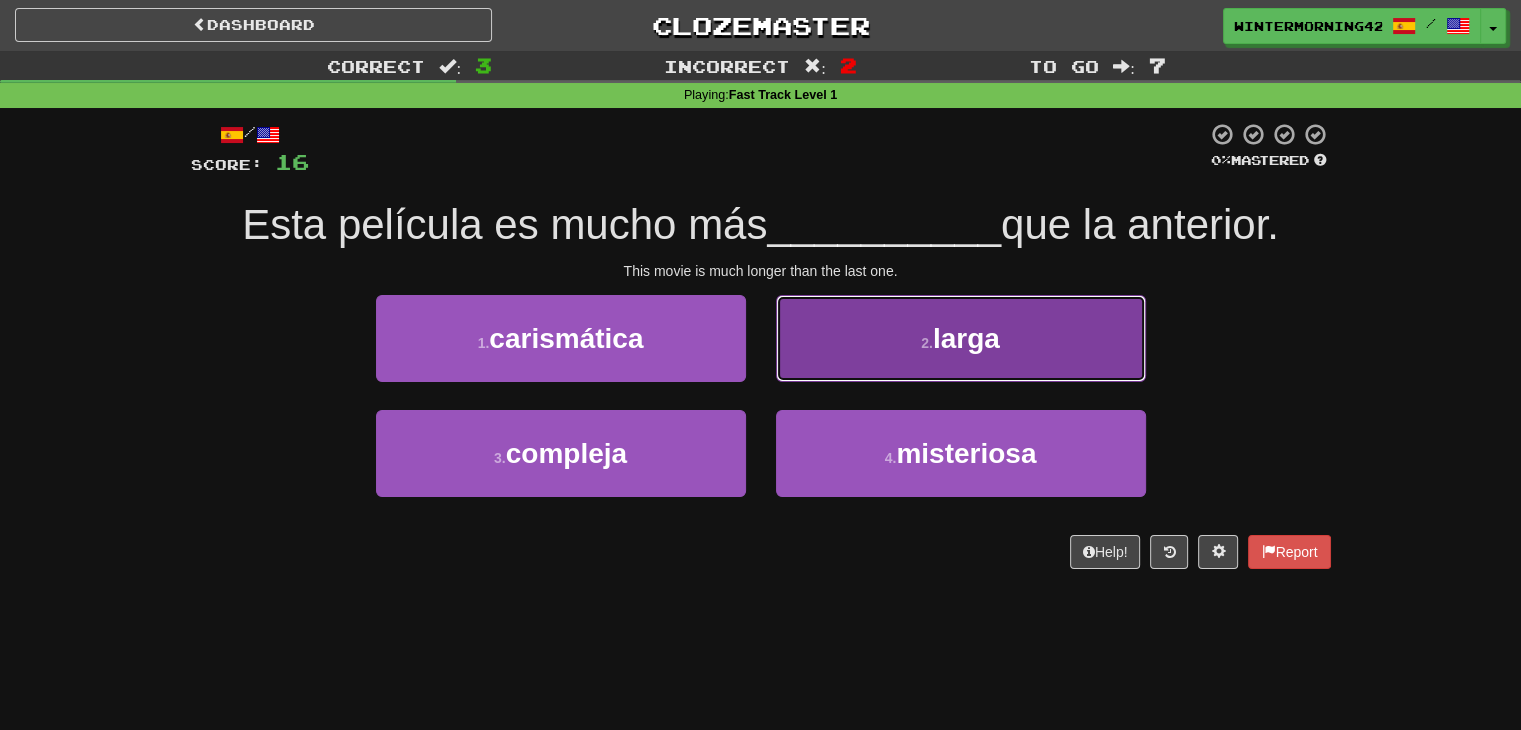 click on "2 .  larga" at bounding box center [961, 338] 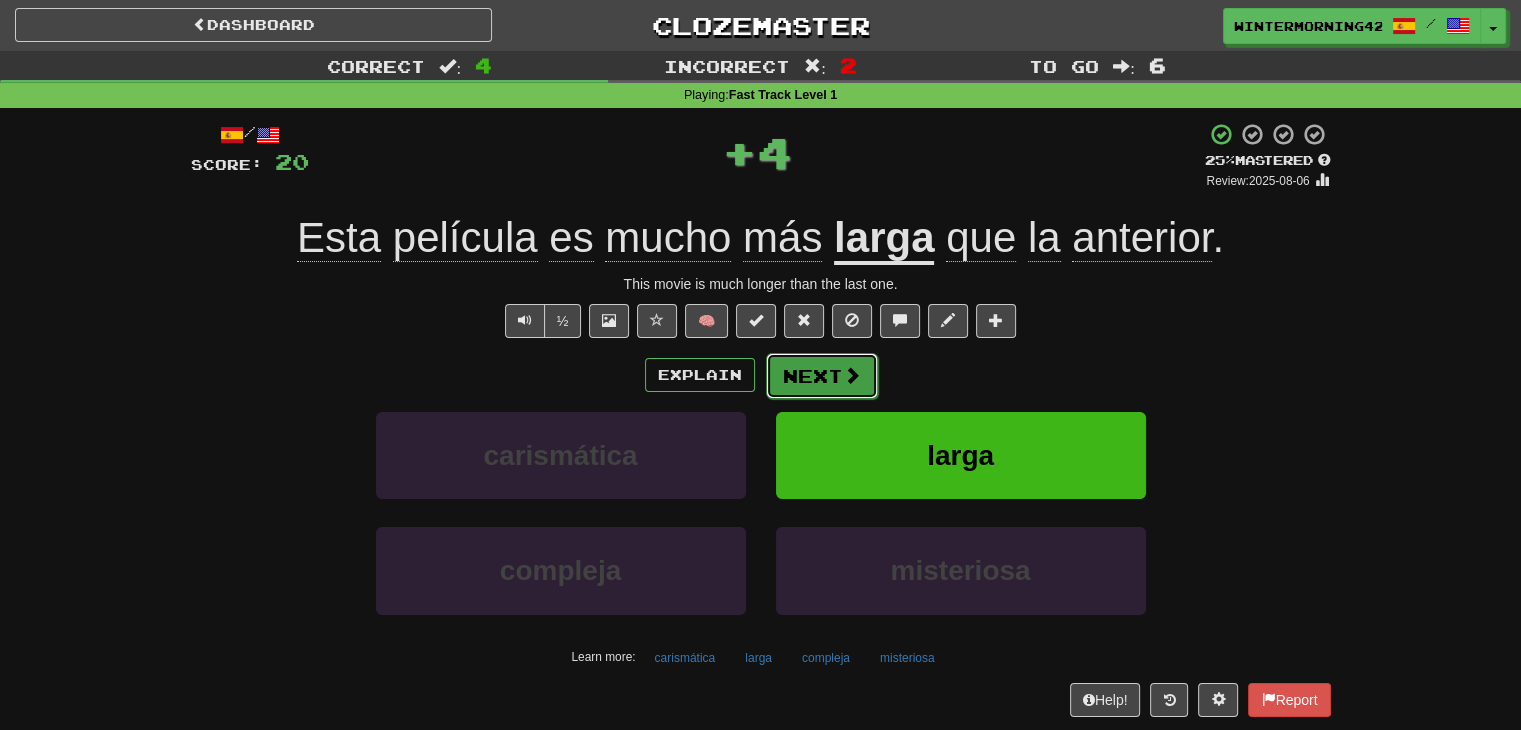 click at bounding box center (852, 375) 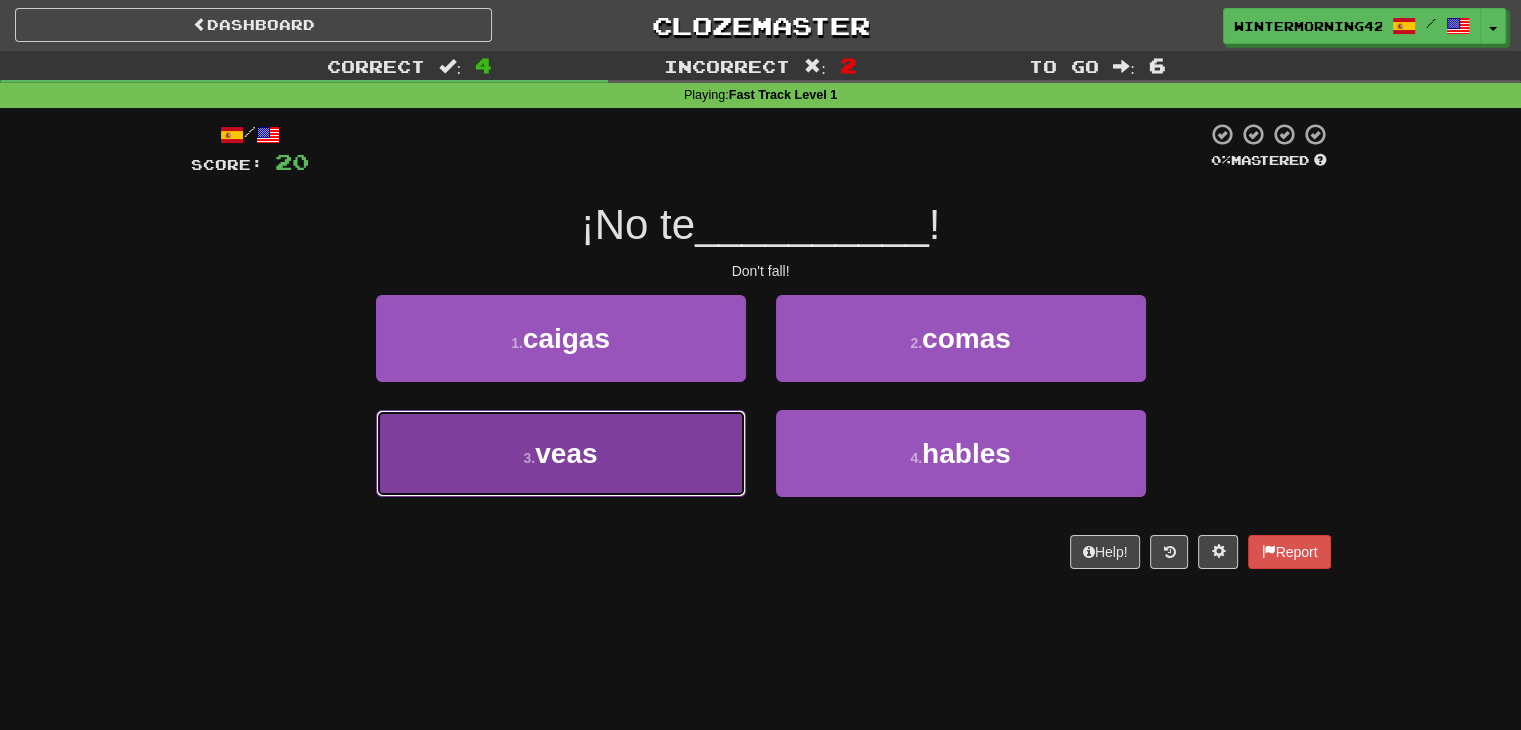 click on "3 .  veas" at bounding box center (561, 453) 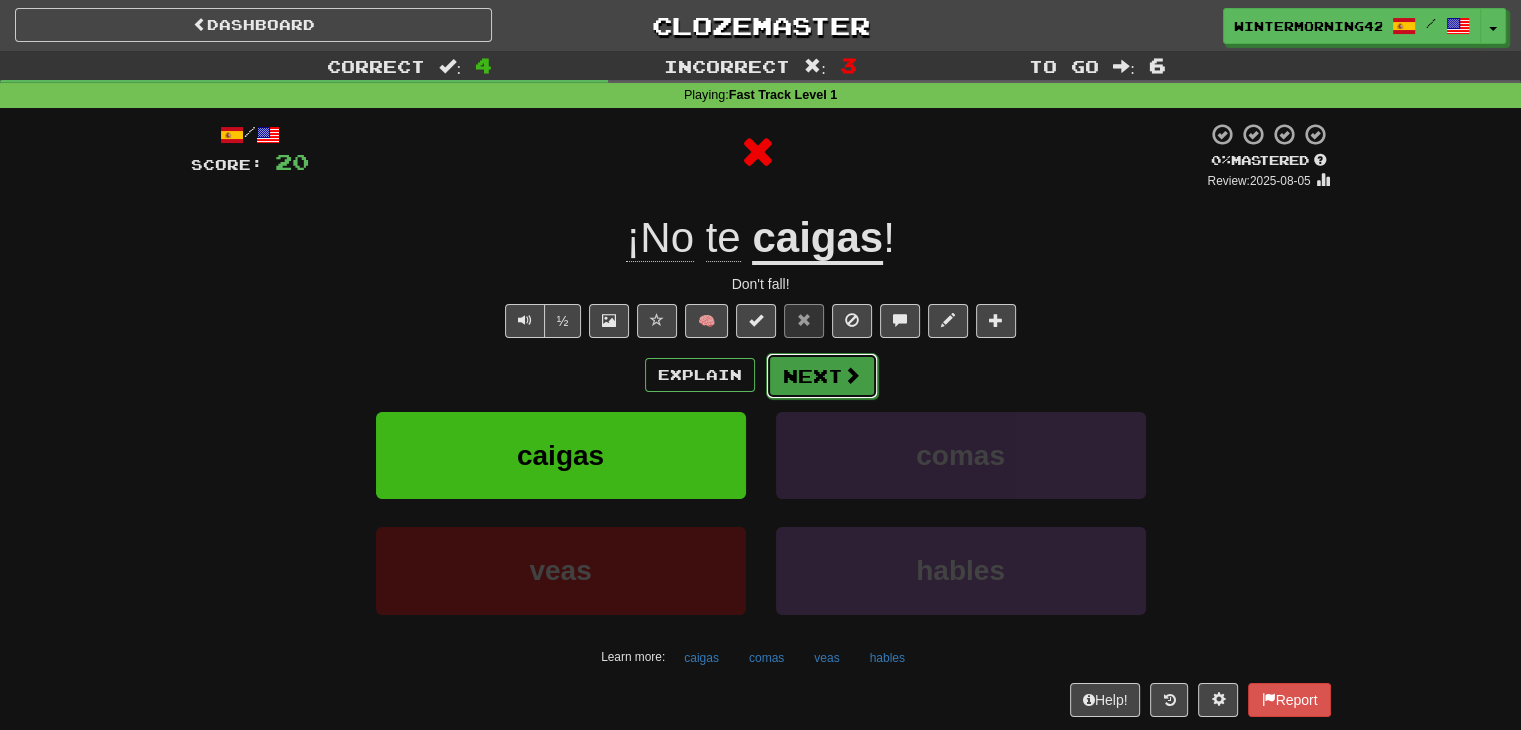 click on "Next" at bounding box center (822, 376) 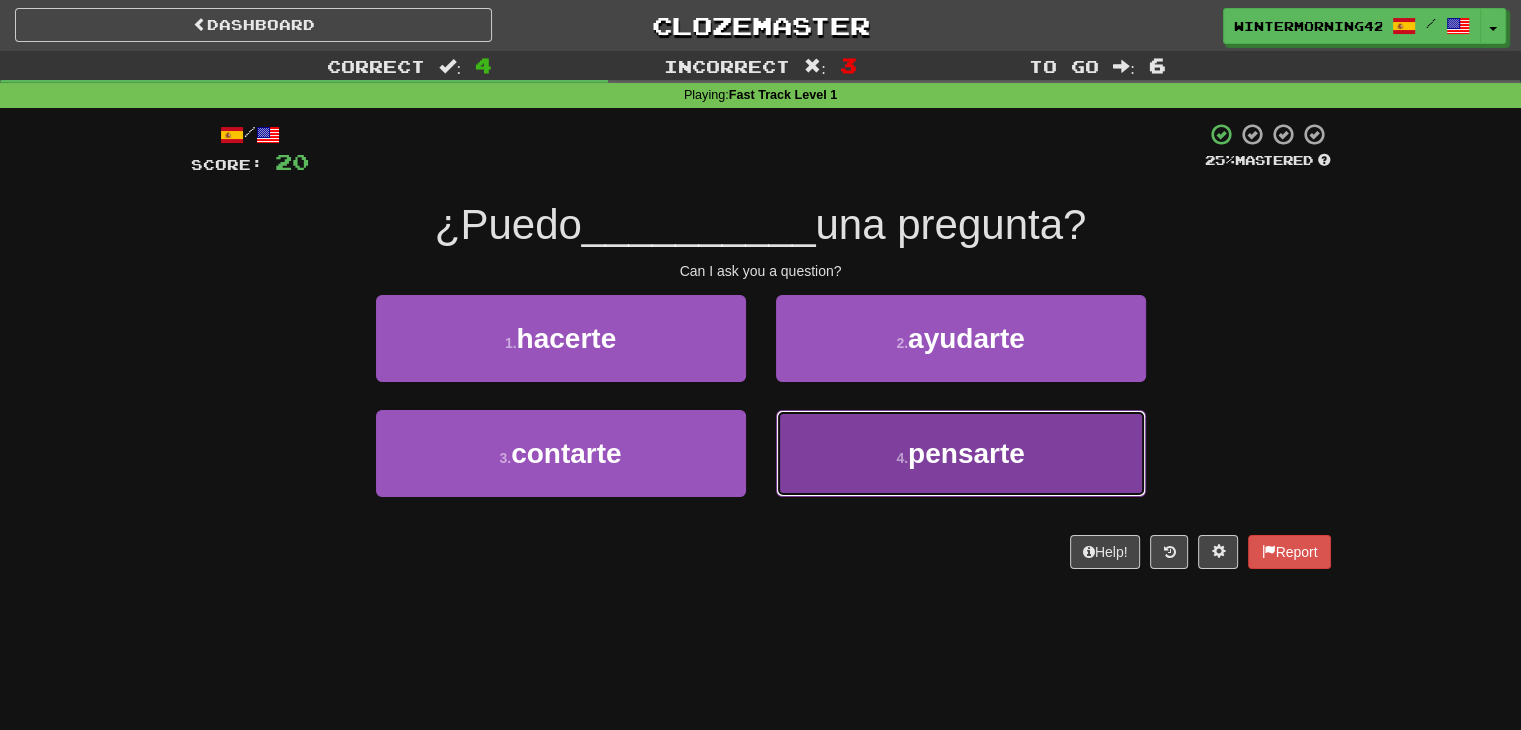 click on "4 .  pensarte" at bounding box center [961, 453] 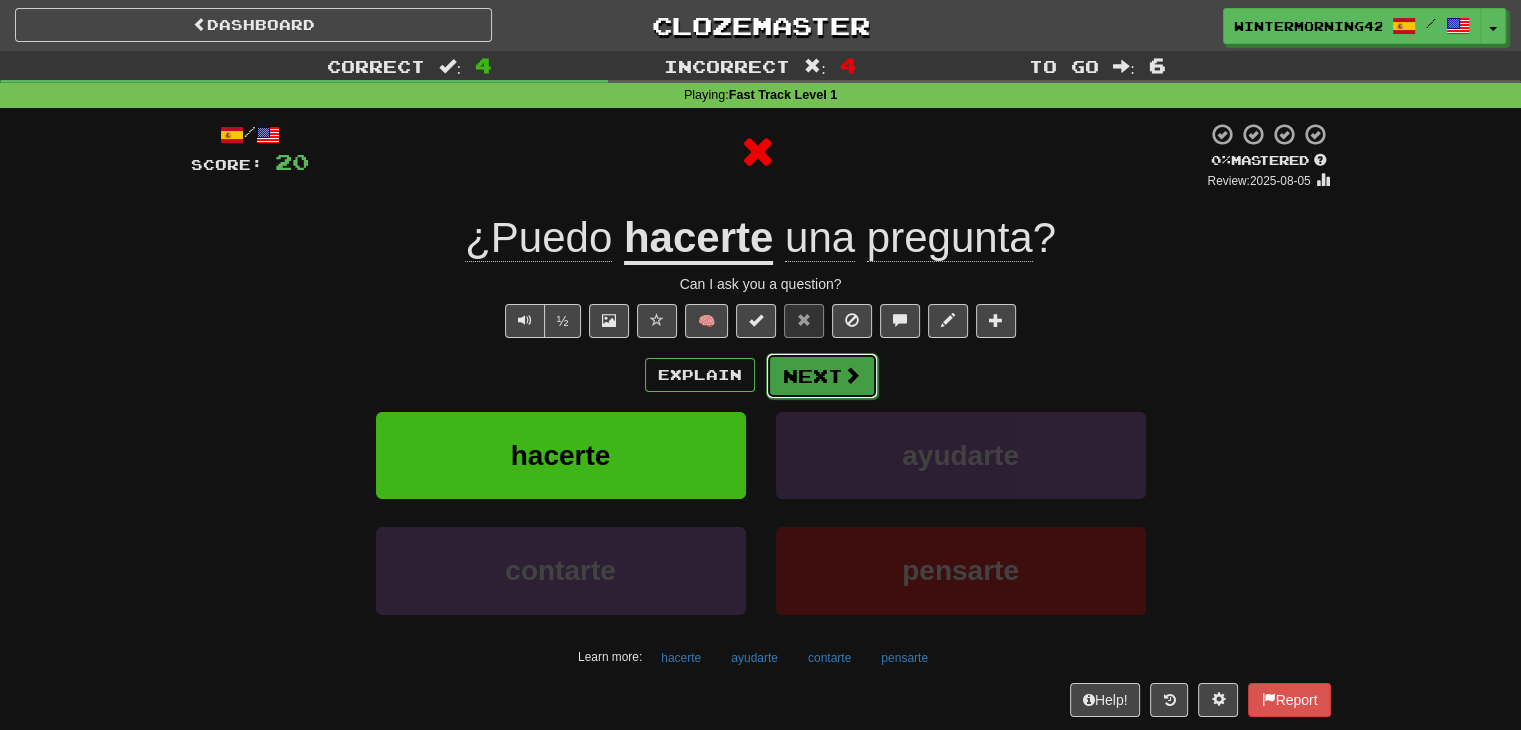 click on "Next" at bounding box center [822, 376] 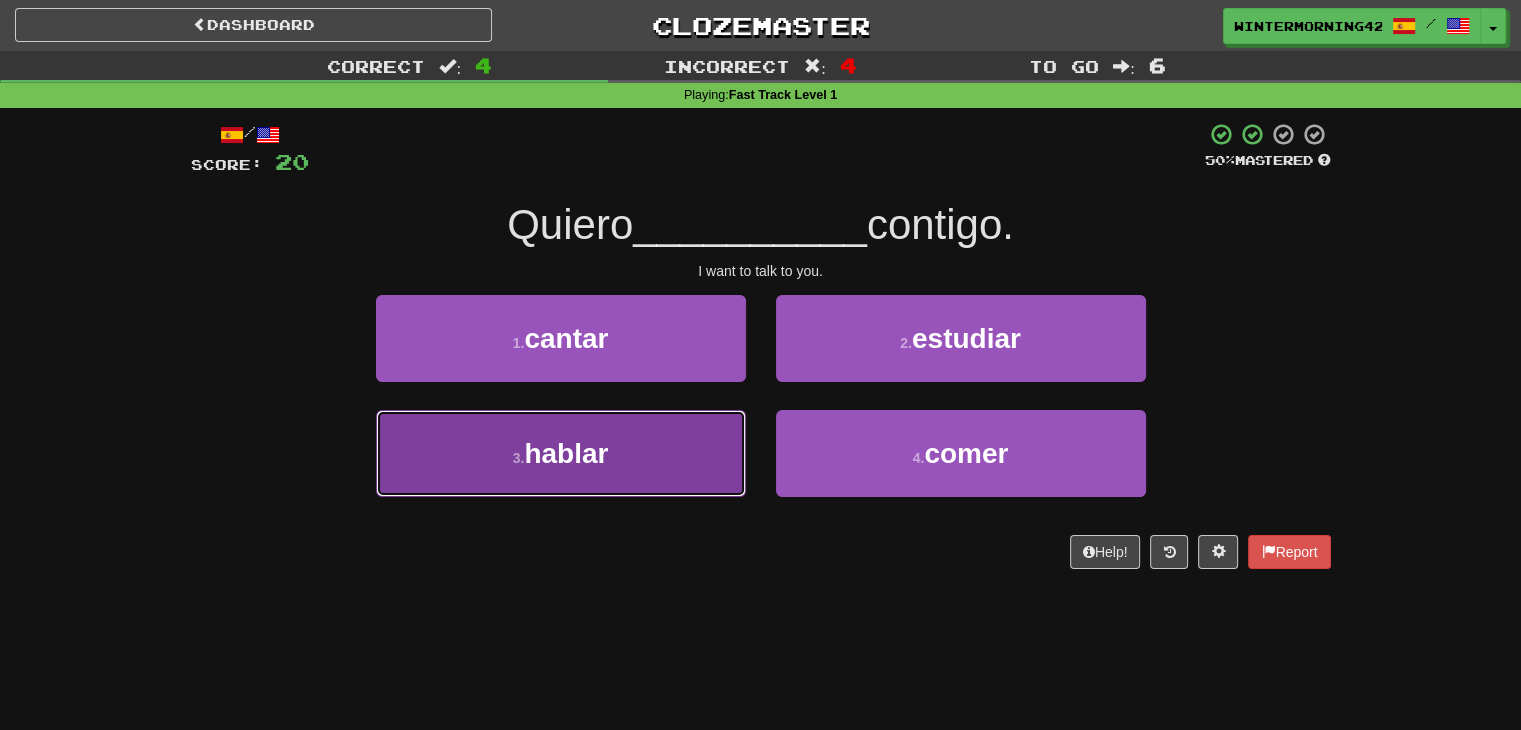 click on "3 .  hablar" at bounding box center [561, 453] 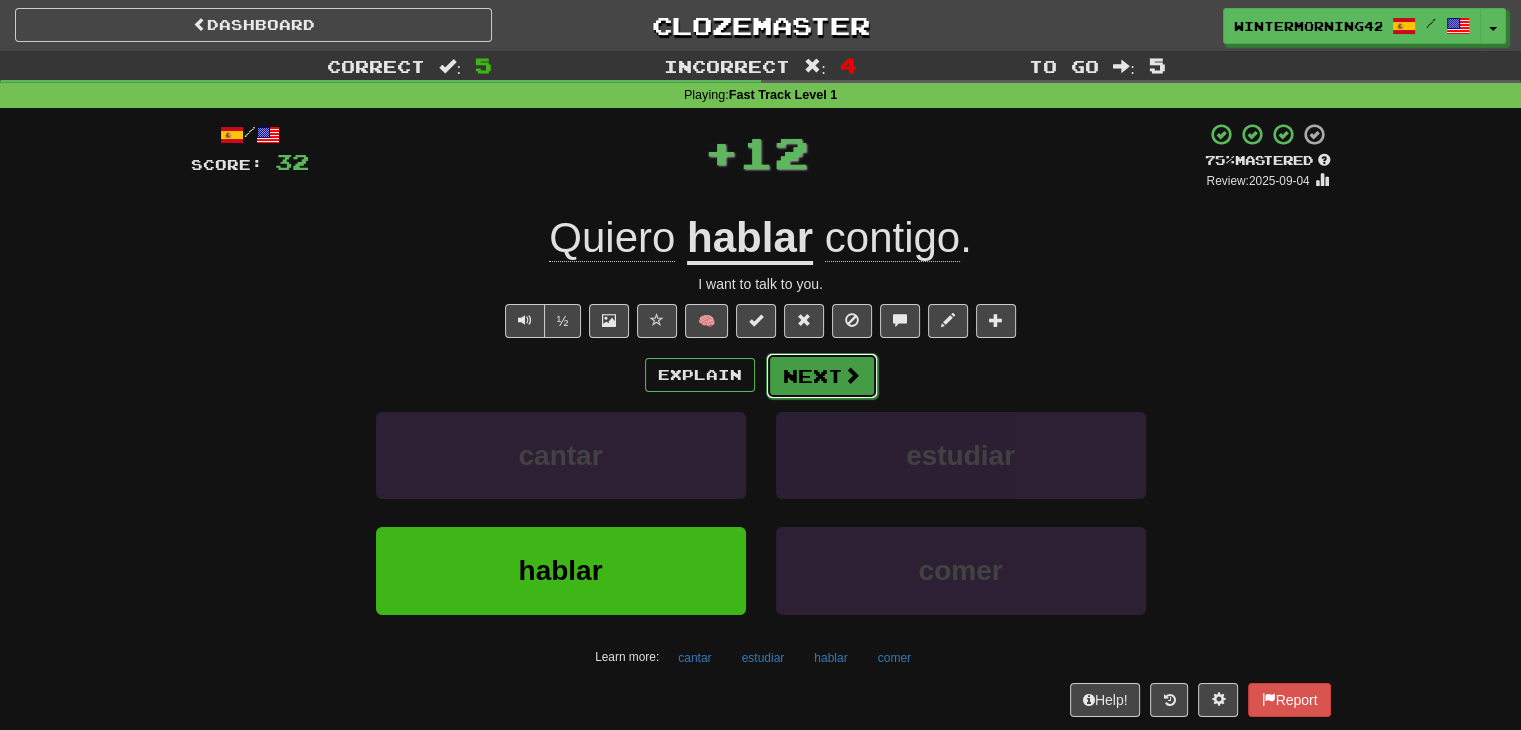 click on "Next" at bounding box center (822, 376) 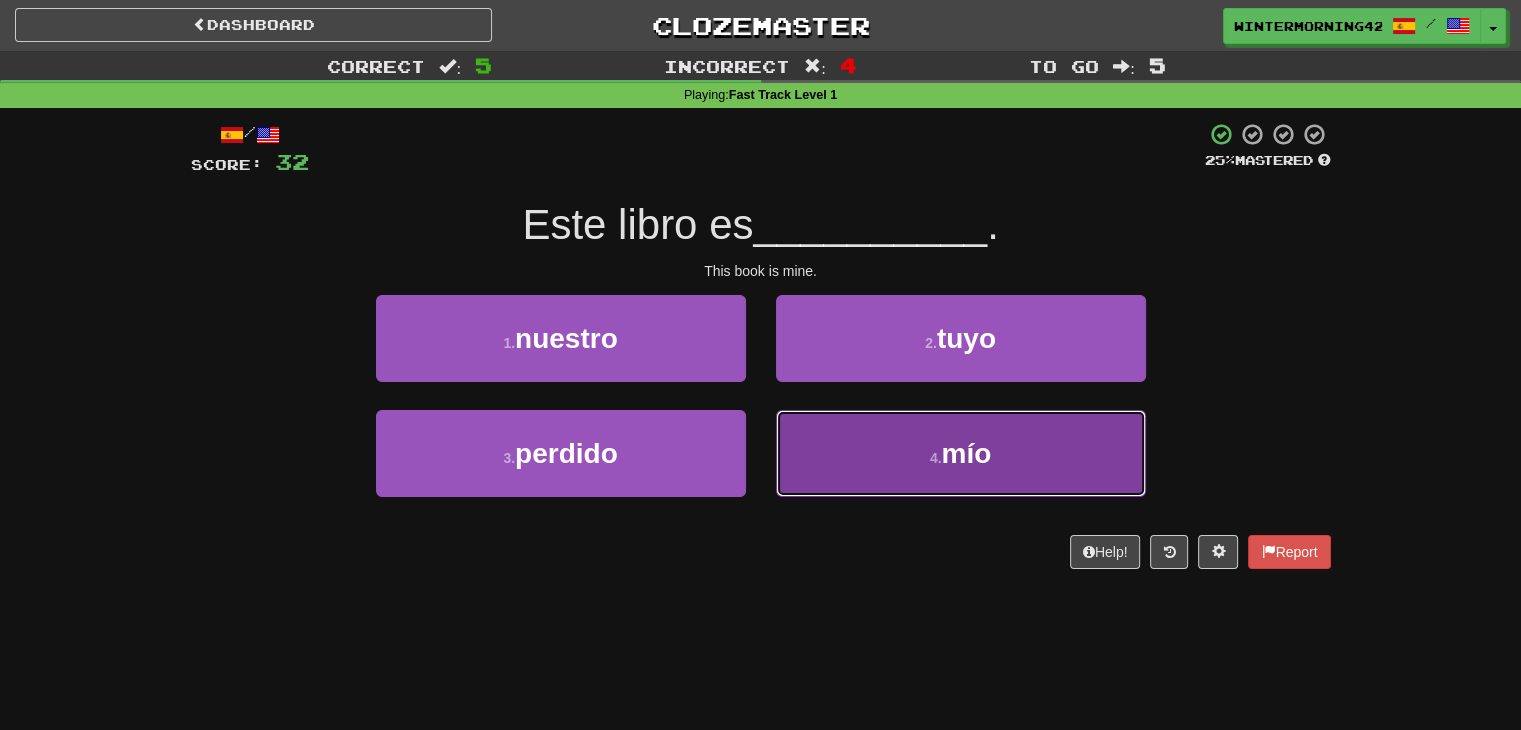 click on "4 .  mío" at bounding box center (961, 453) 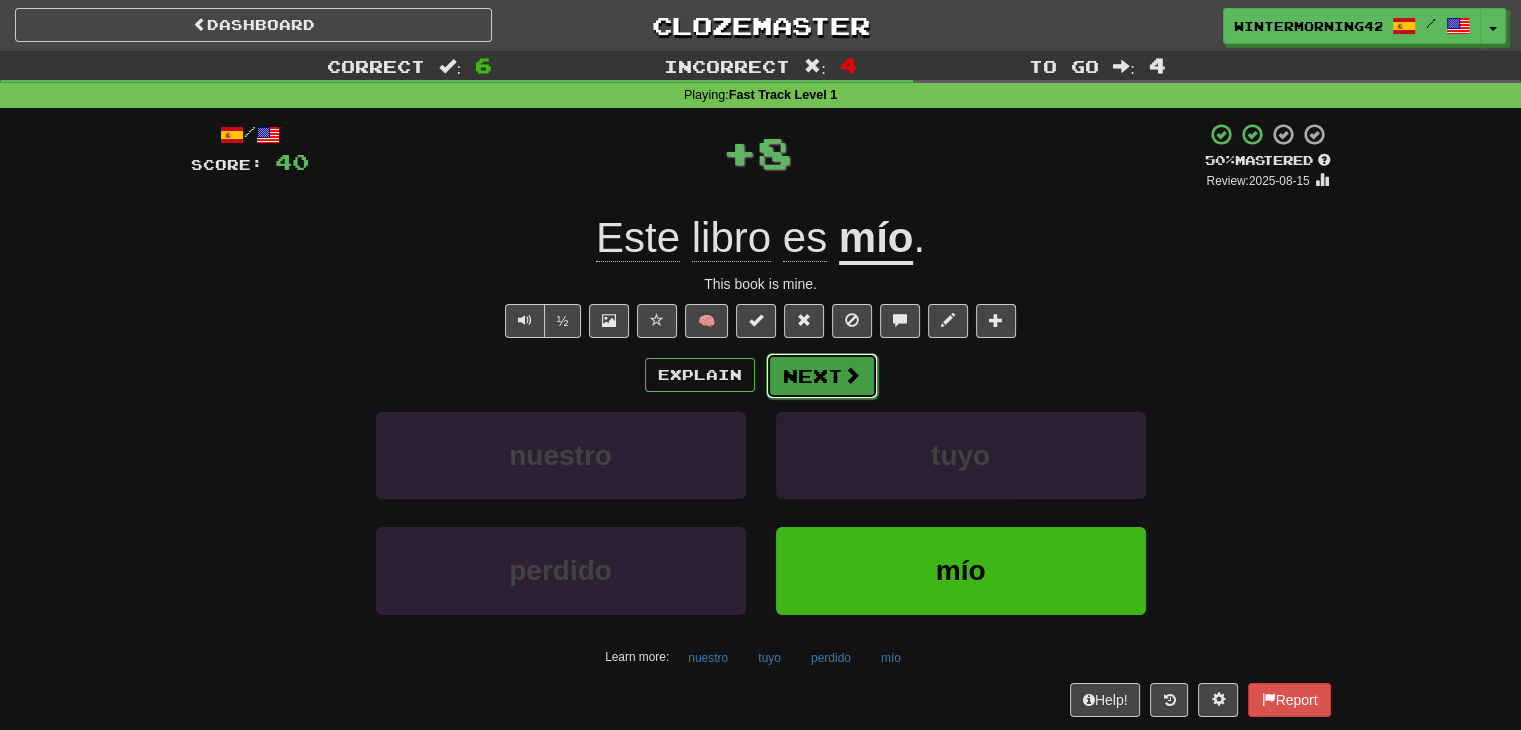 click on "Next" at bounding box center [822, 376] 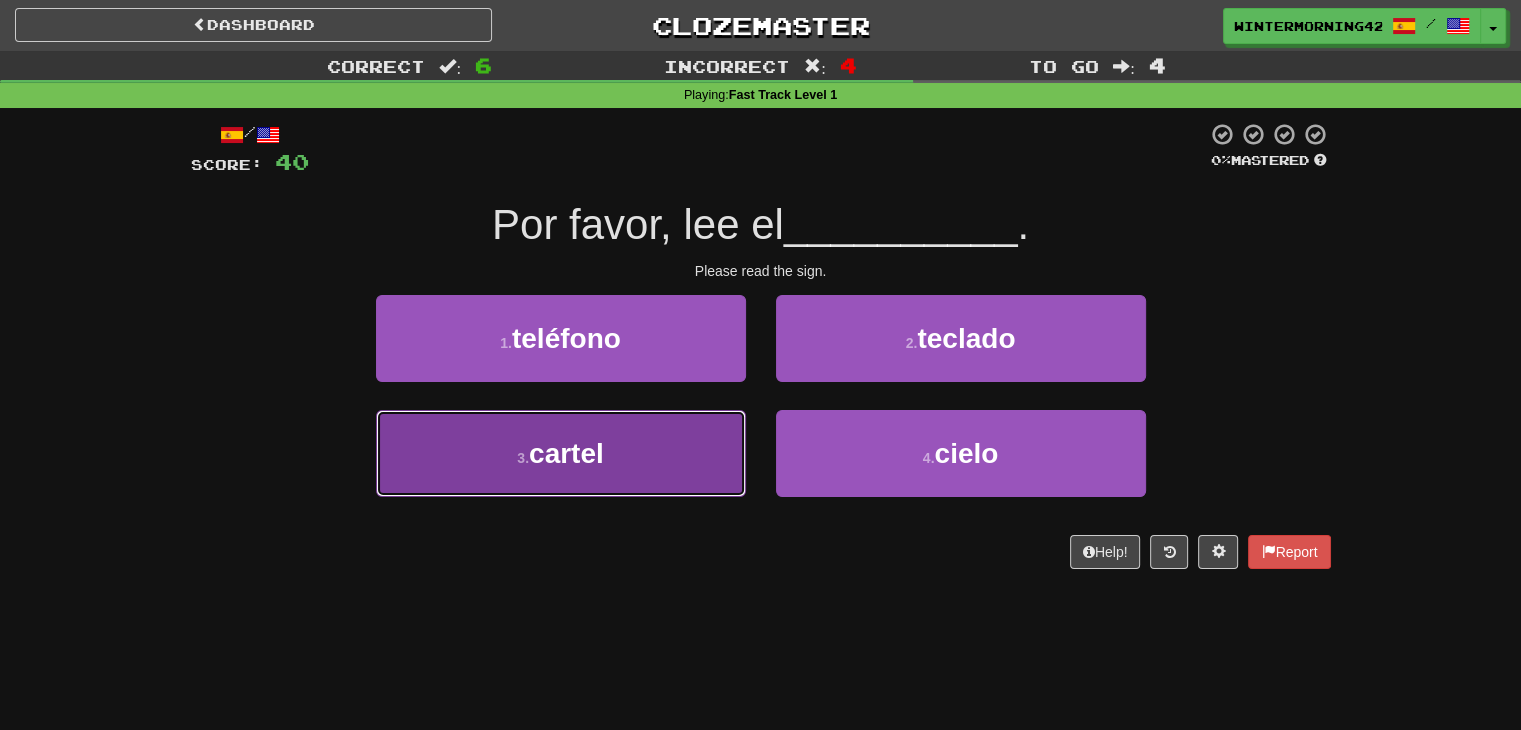 click on "3 .  cartel" at bounding box center [561, 453] 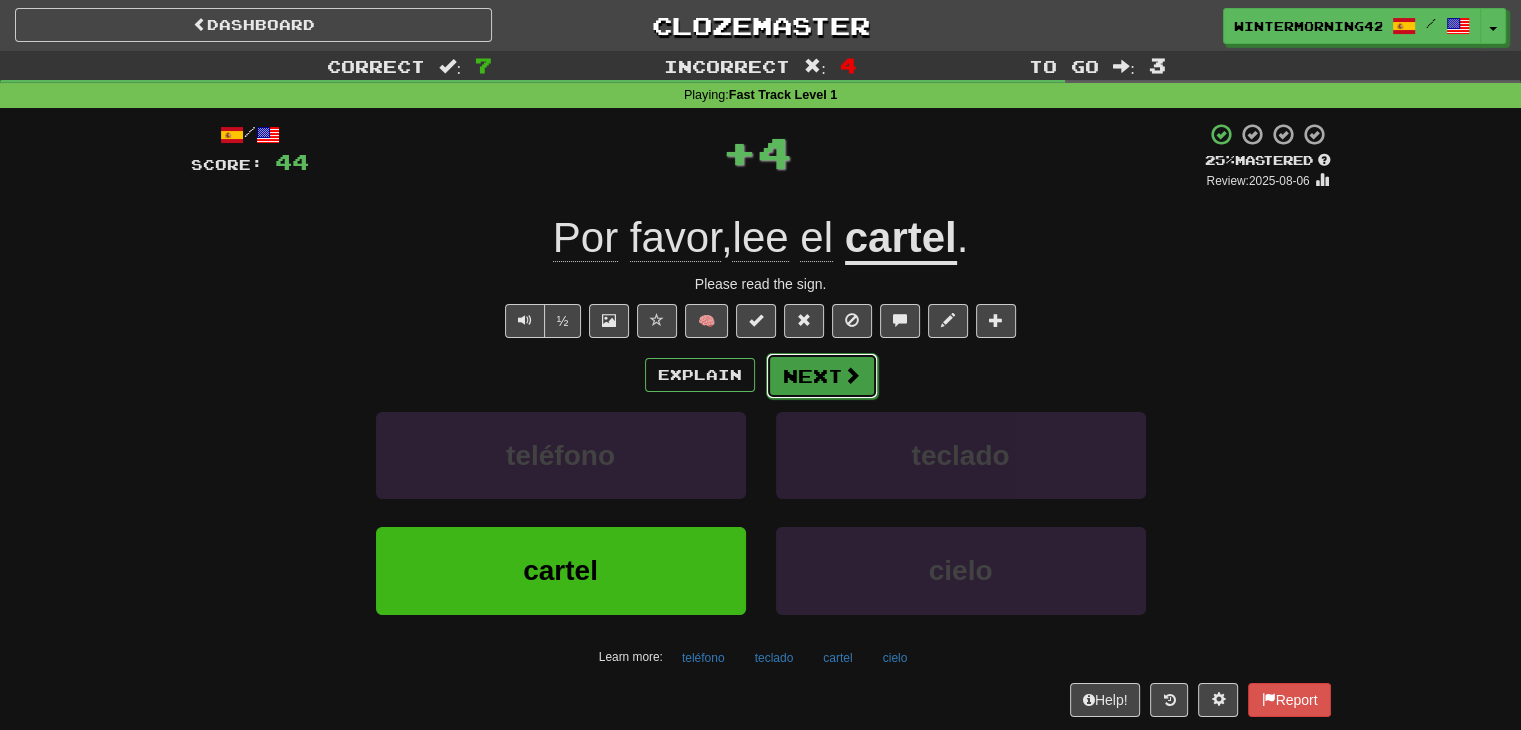 click on "Next" at bounding box center [822, 376] 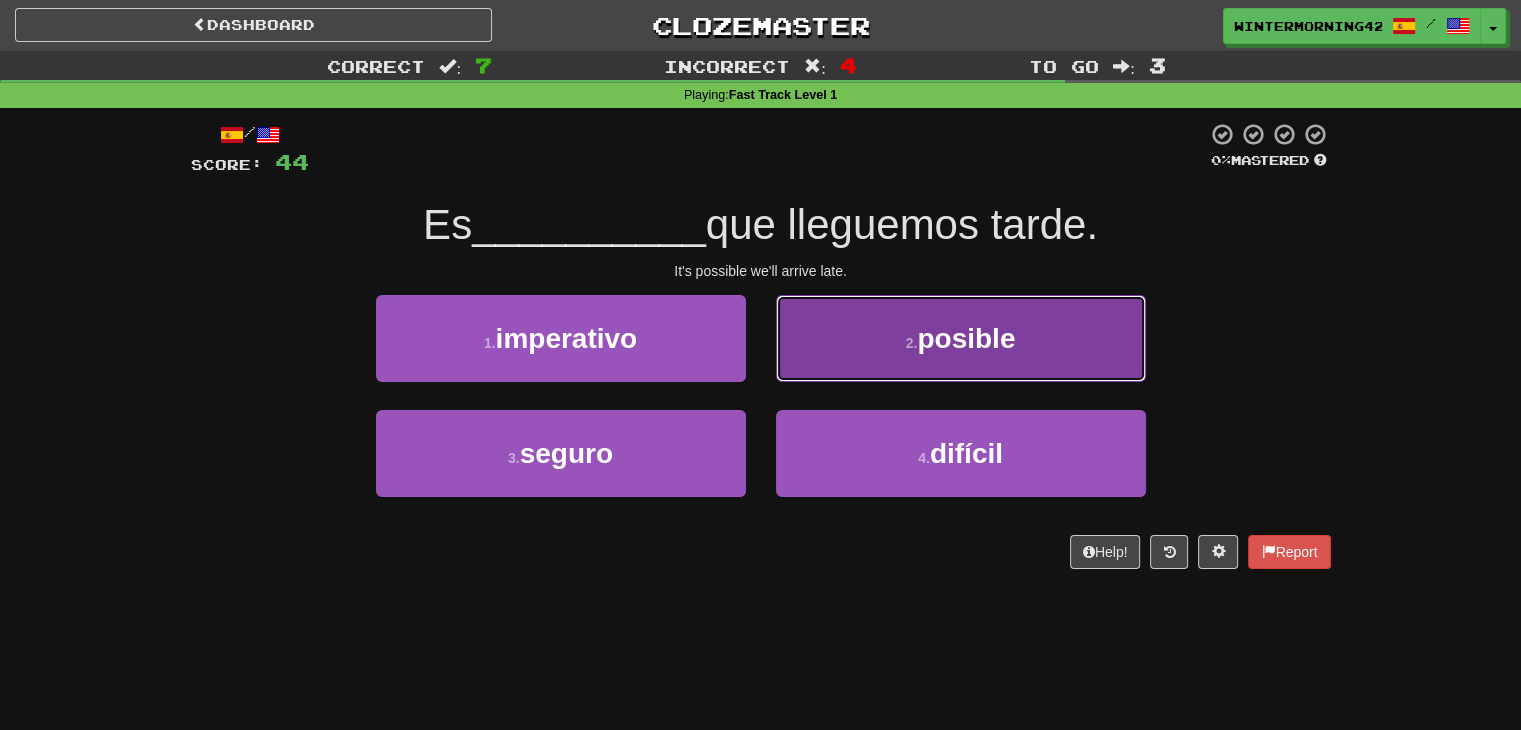 click on "2 .  posible" at bounding box center (961, 338) 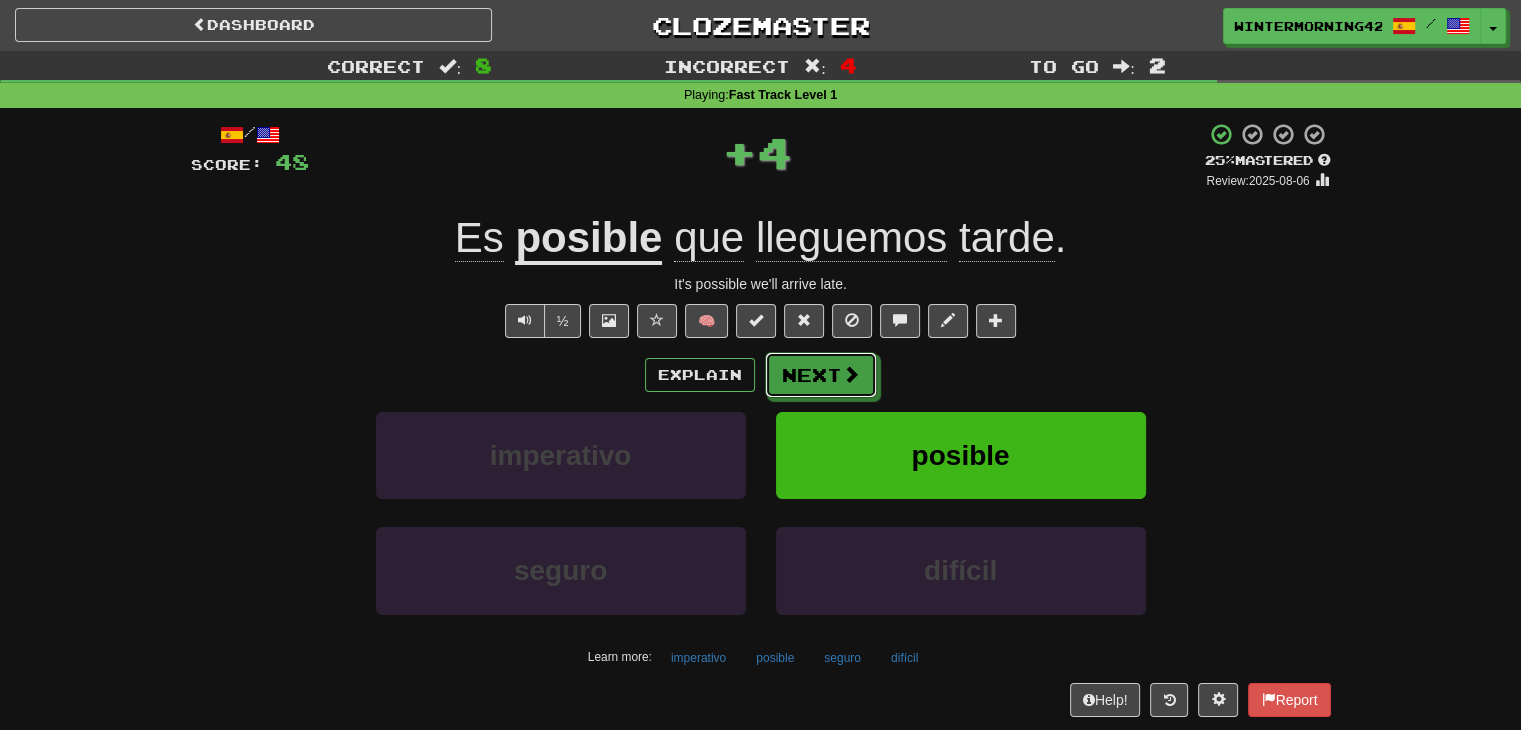 click on "Next" at bounding box center (821, 375) 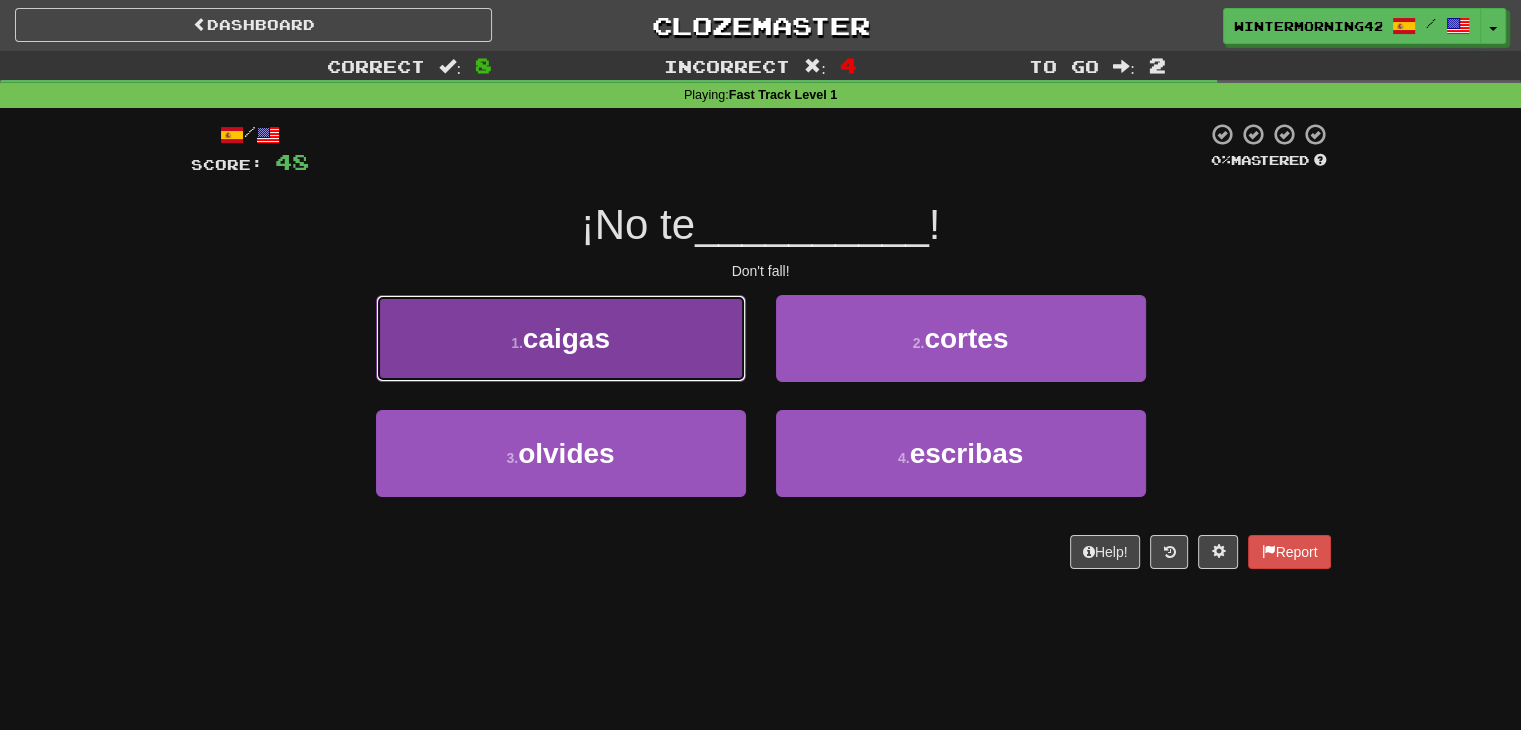 click on "1 .  caigas" at bounding box center (561, 338) 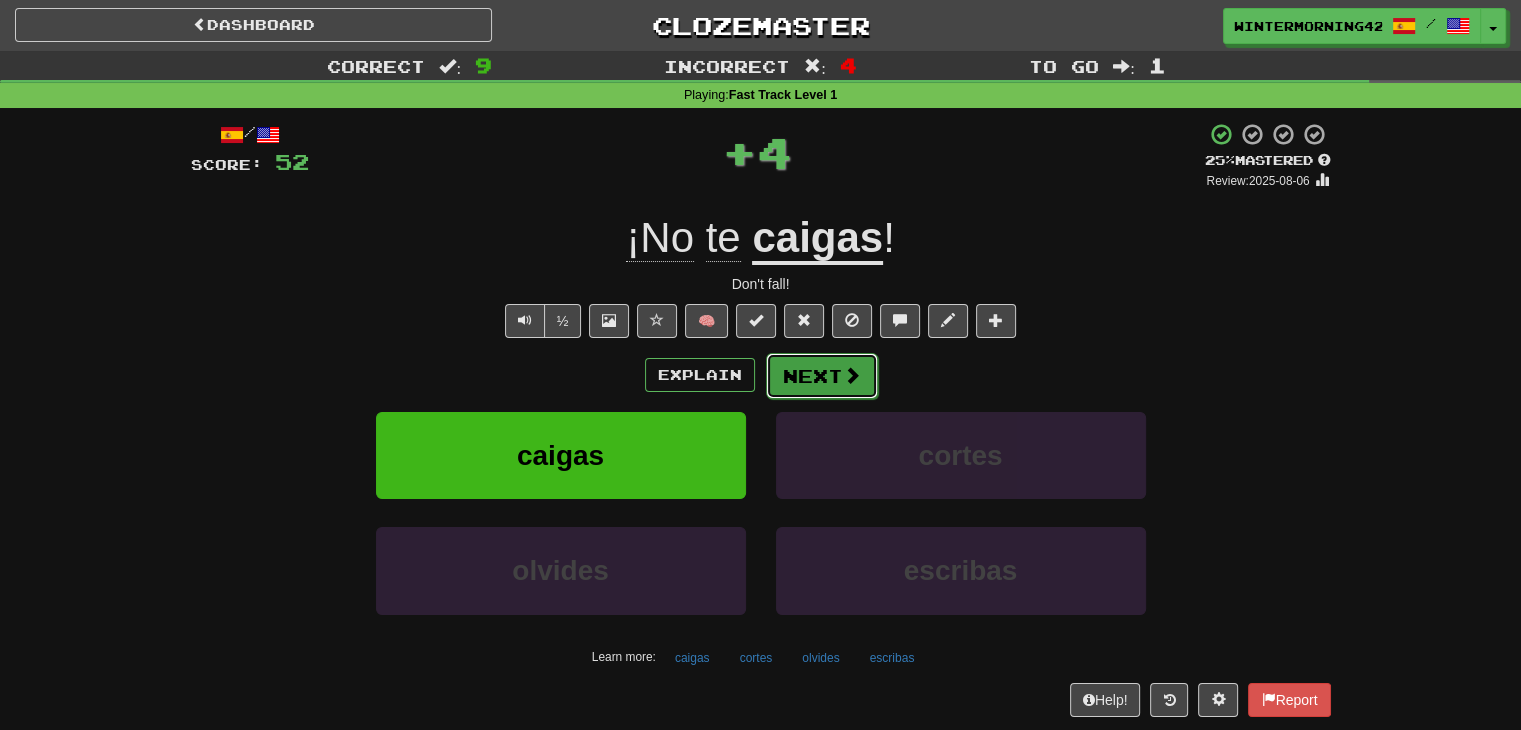 click on "Next" at bounding box center (822, 376) 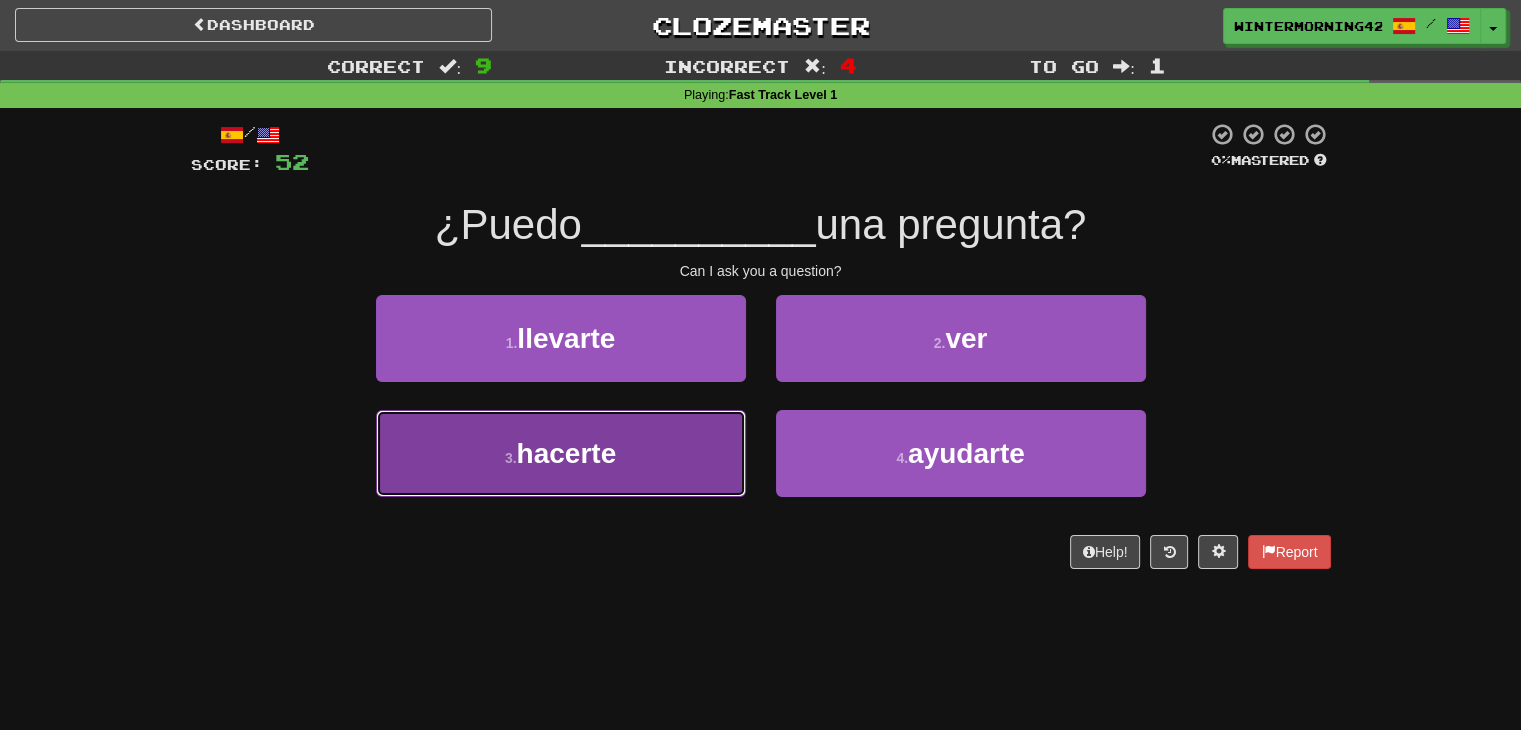 click on "3 .  hacerte" at bounding box center [561, 453] 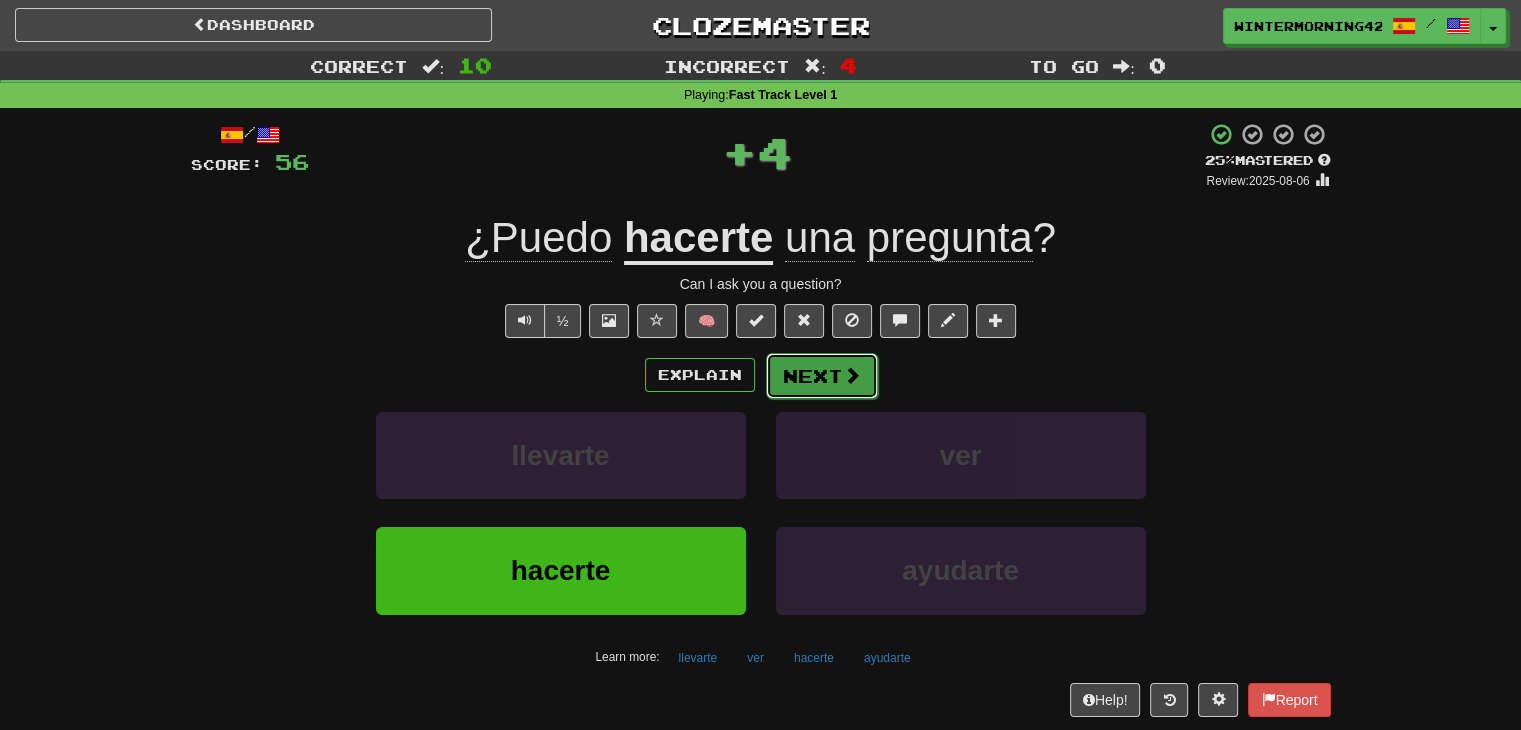click on "Next" at bounding box center (822, 376) 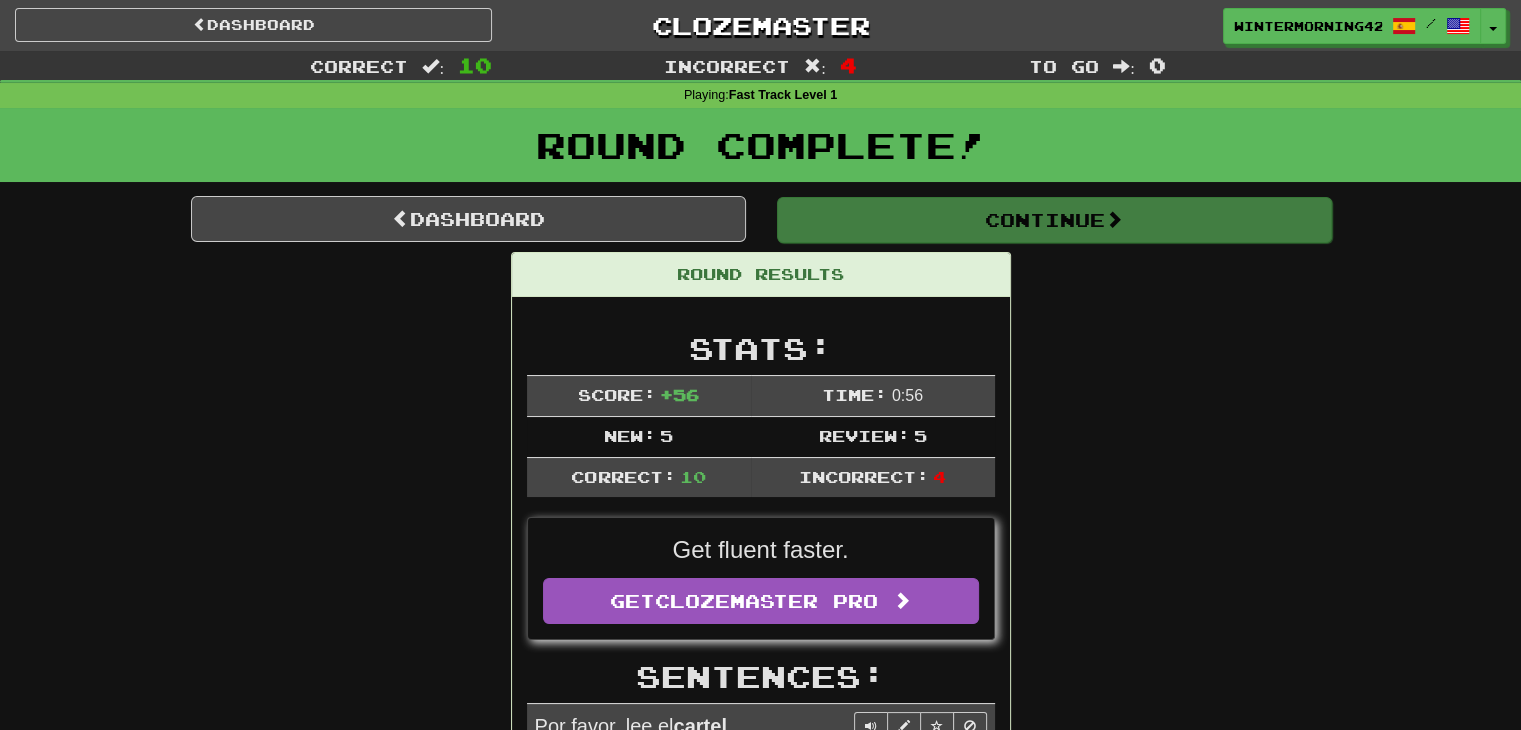click on "Round Results" at bounding box center [761, 275] 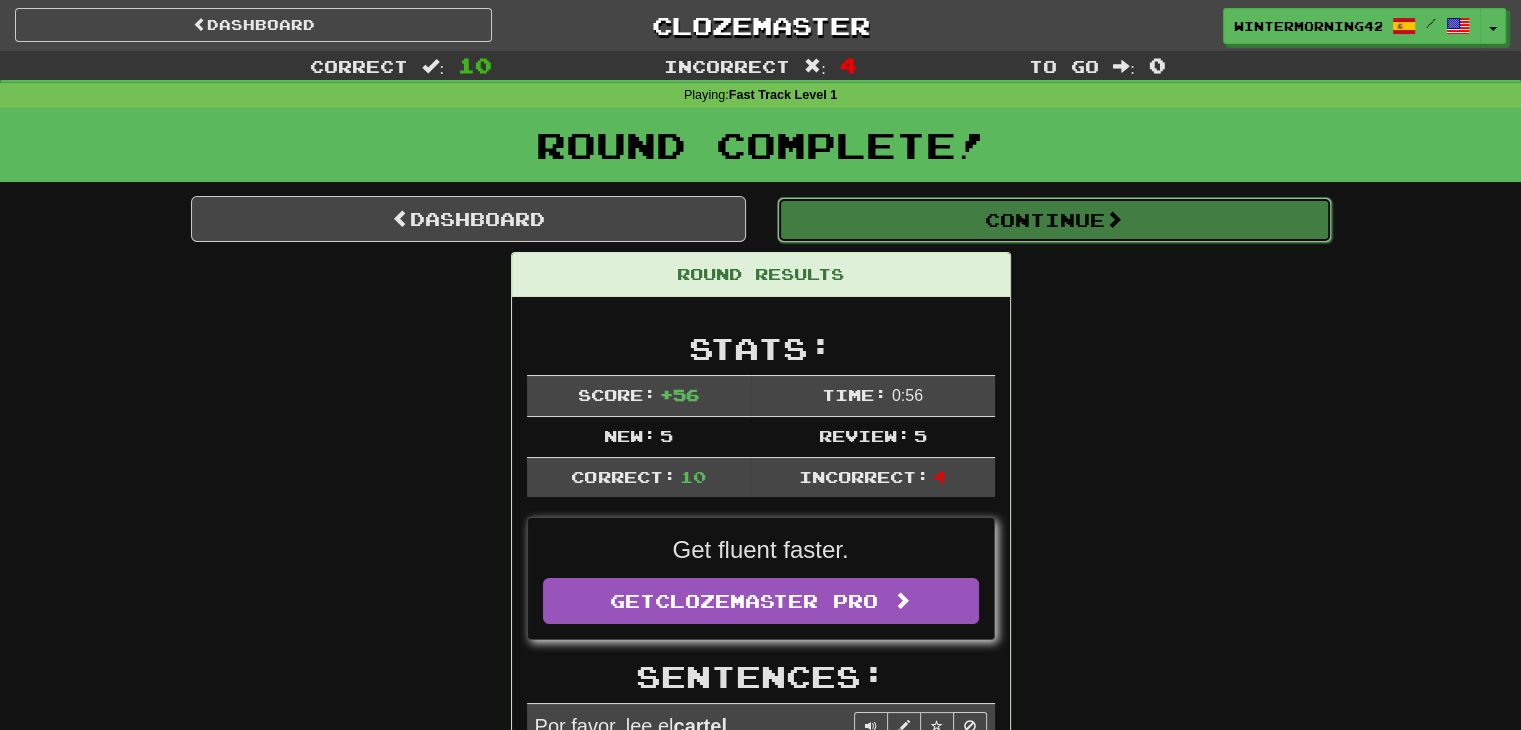 click on "Continue" at bounding box center [1054, 220] 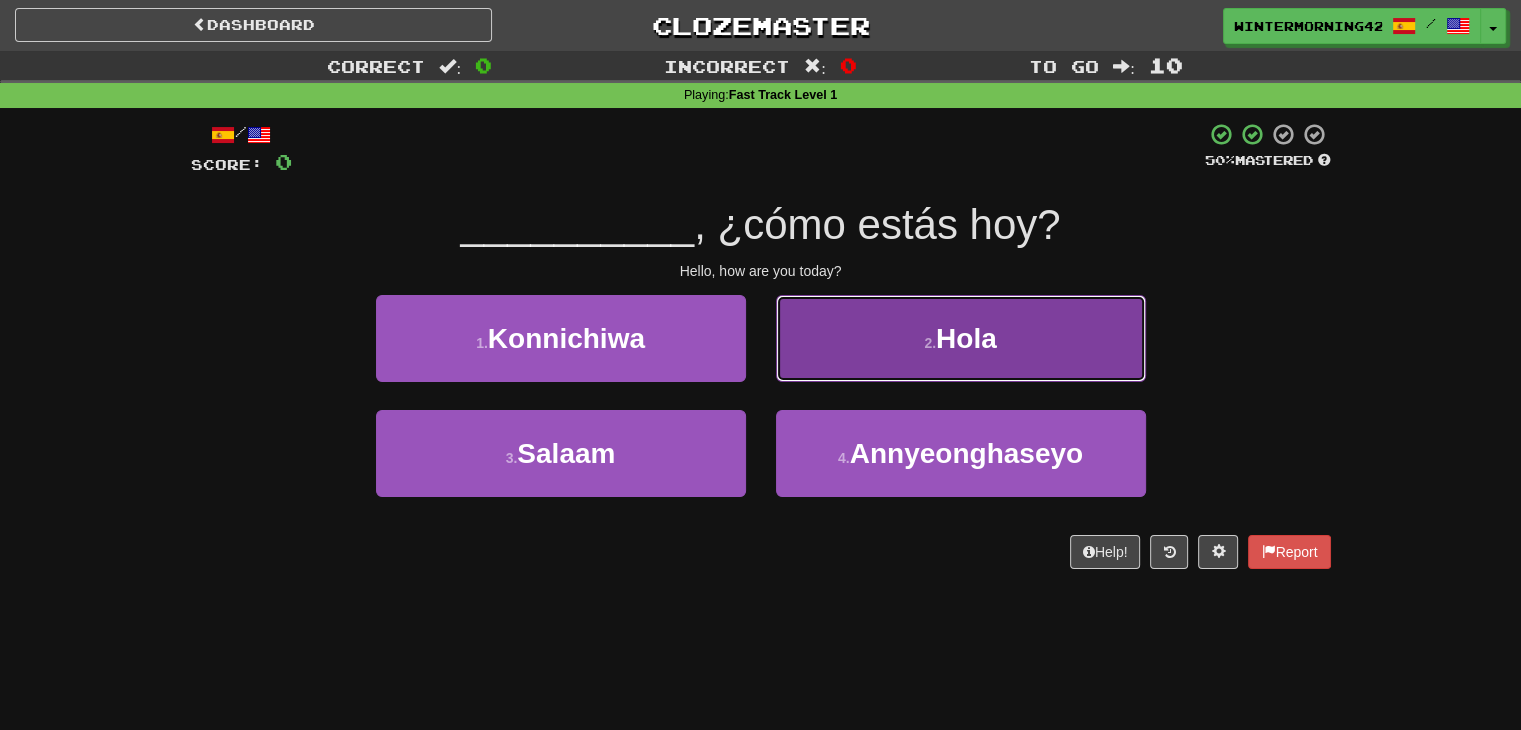 click on "2 .  Hola" at bounding box center [961, 338] 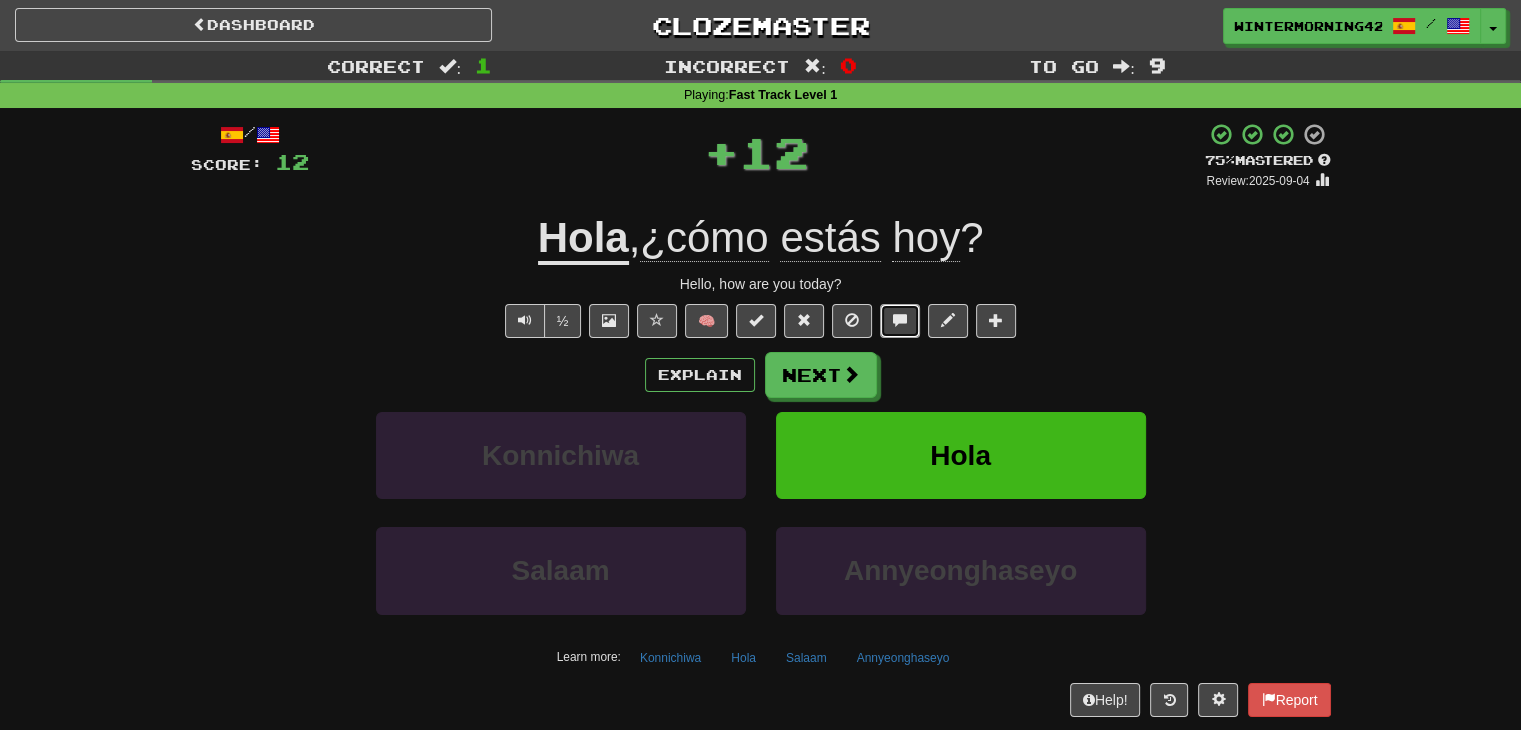click at bounding box center [900, 320] 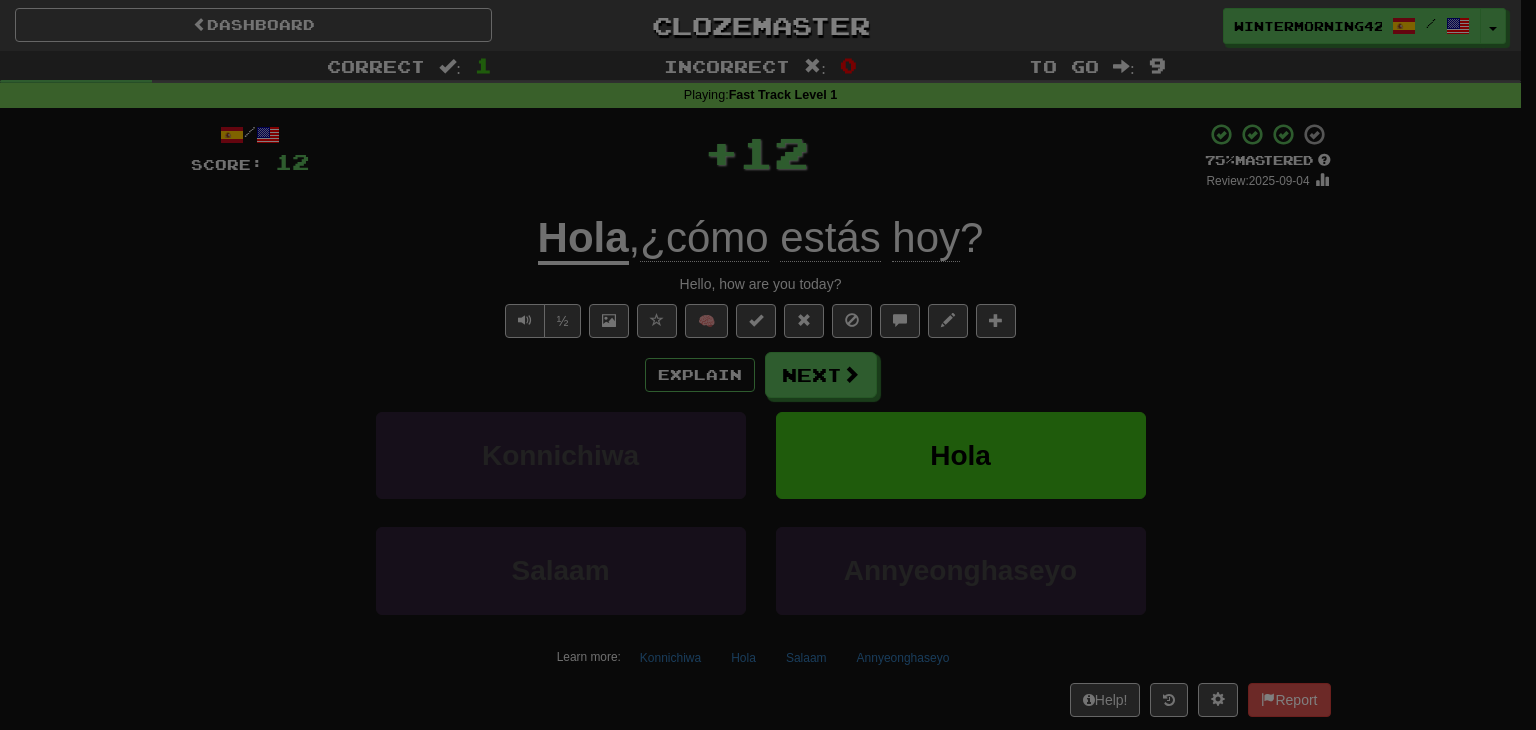click on "× Discussion View in the forum  Hola , ¿cómo estás hoy? Loading... Sign up for Clozemaster Pro to join the discussion! Go Pro  All sentence comments also appear in the forum -  check it out ! Close Loading" at bounding box center [0, 0] 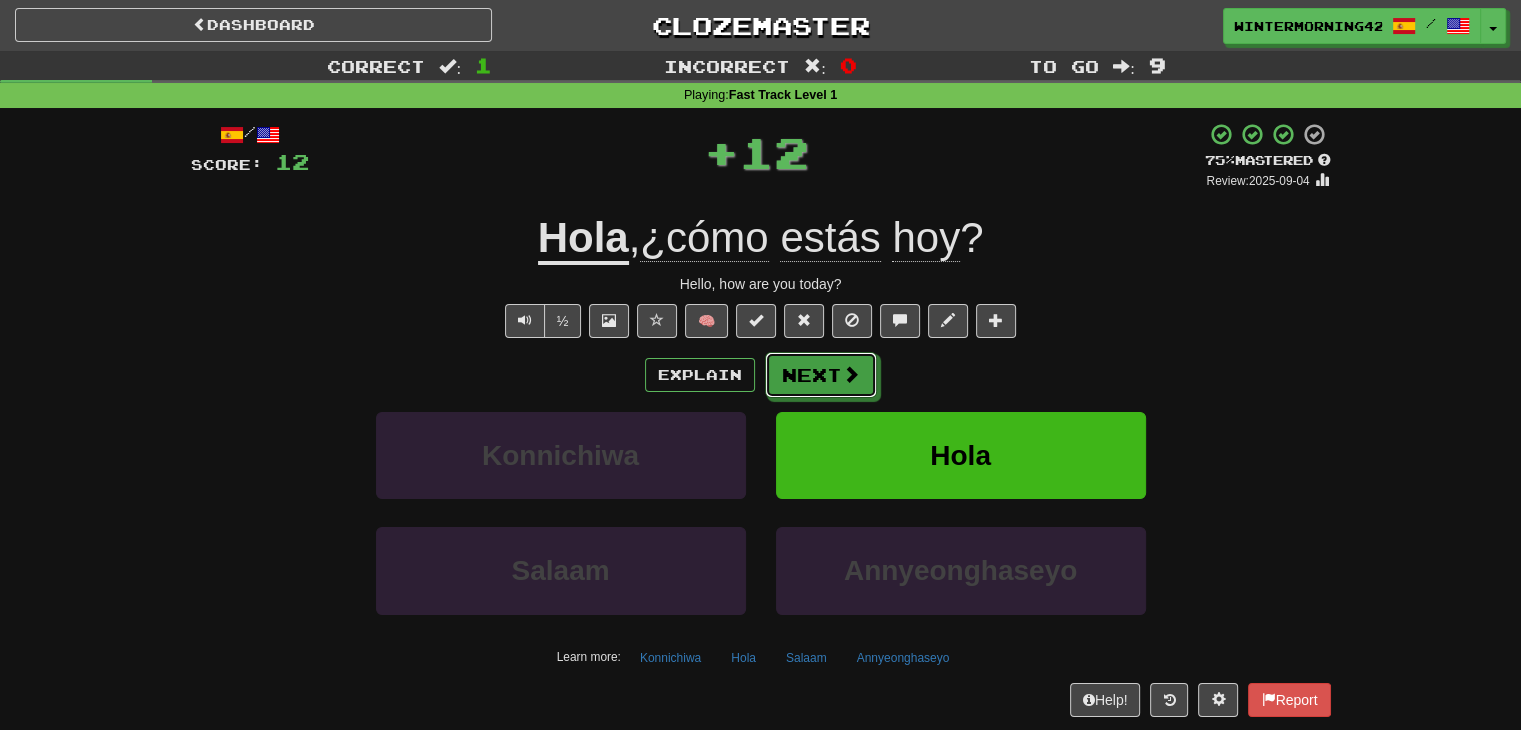 click at bounding box center [851, 374] 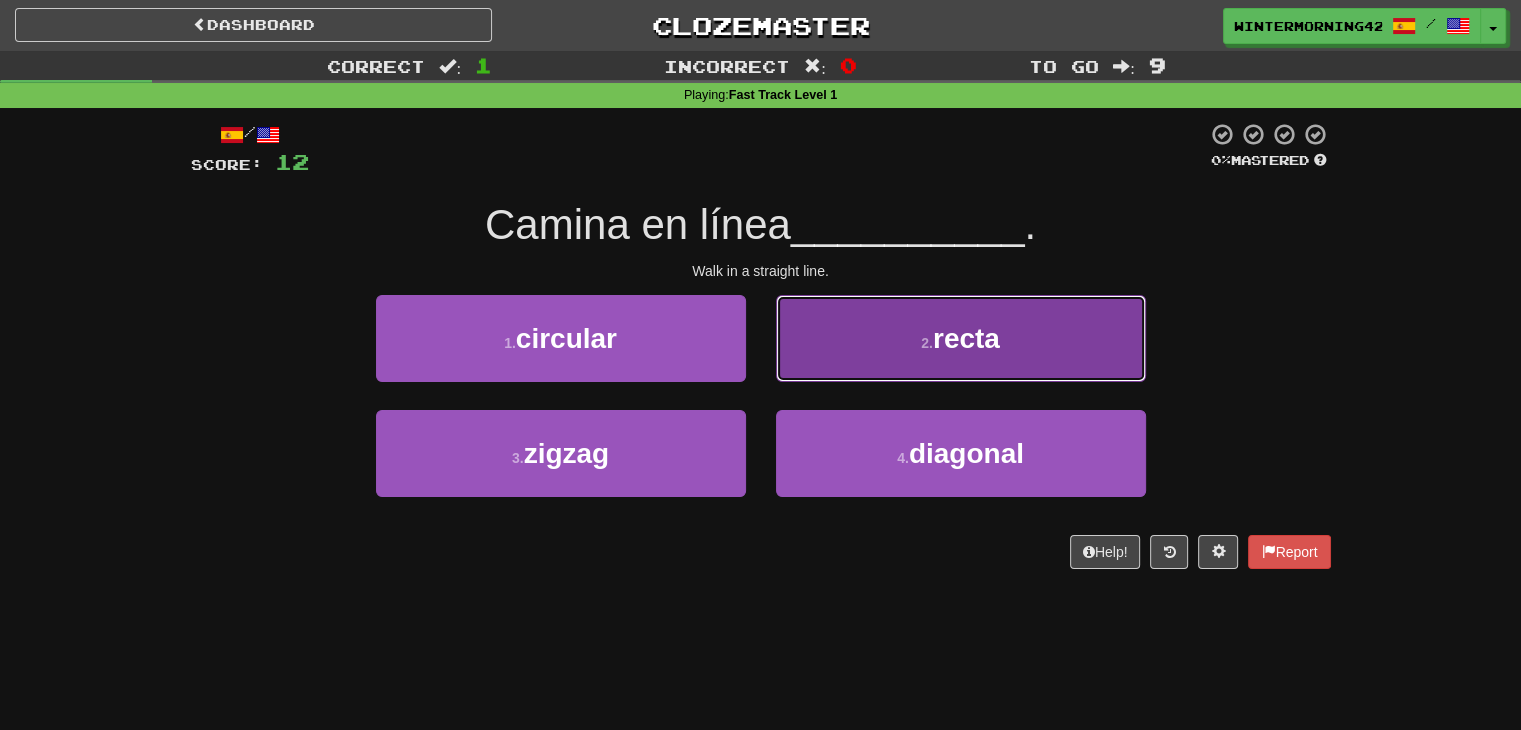 click on "2 .  recta" at bounding box center (961, 338) 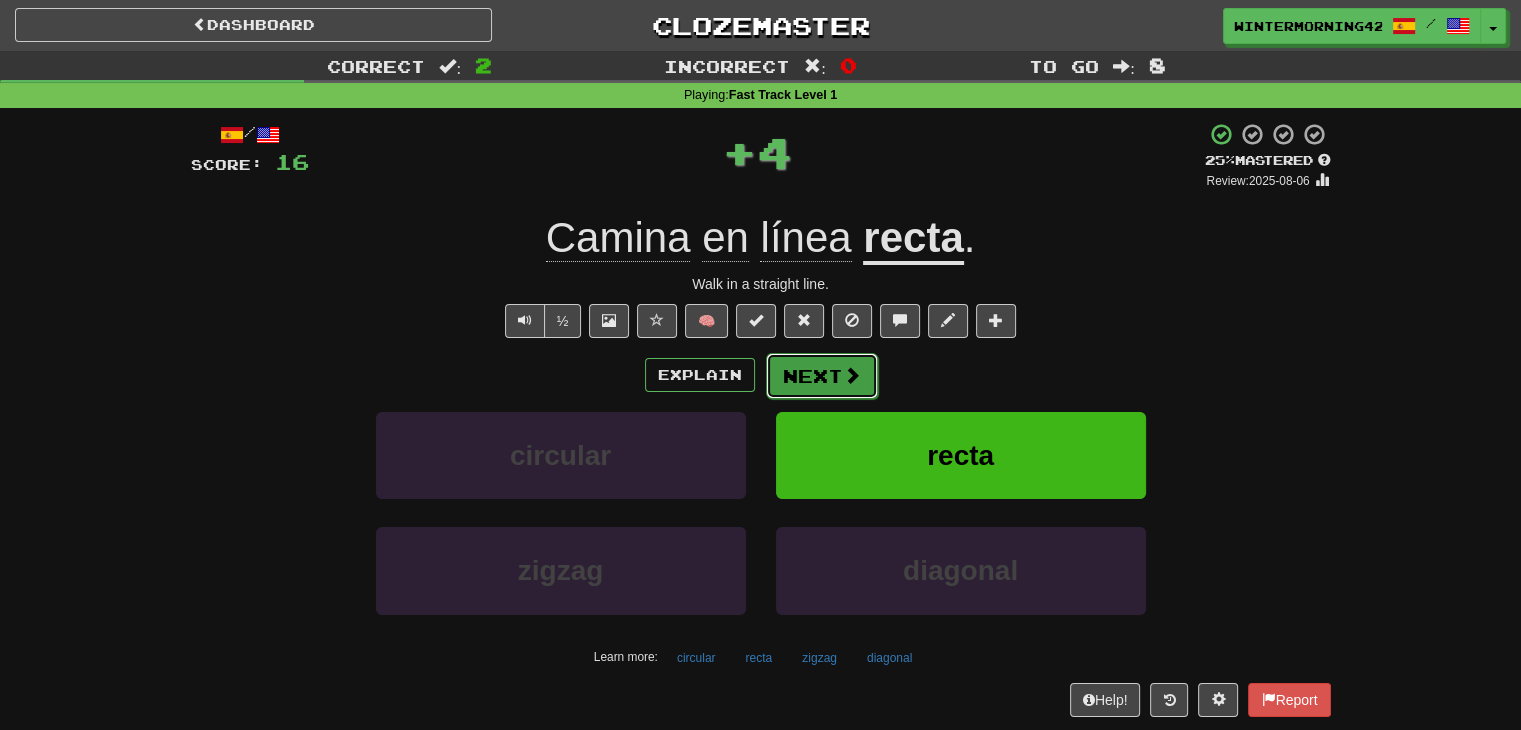 click at bounding box center (852, 375) 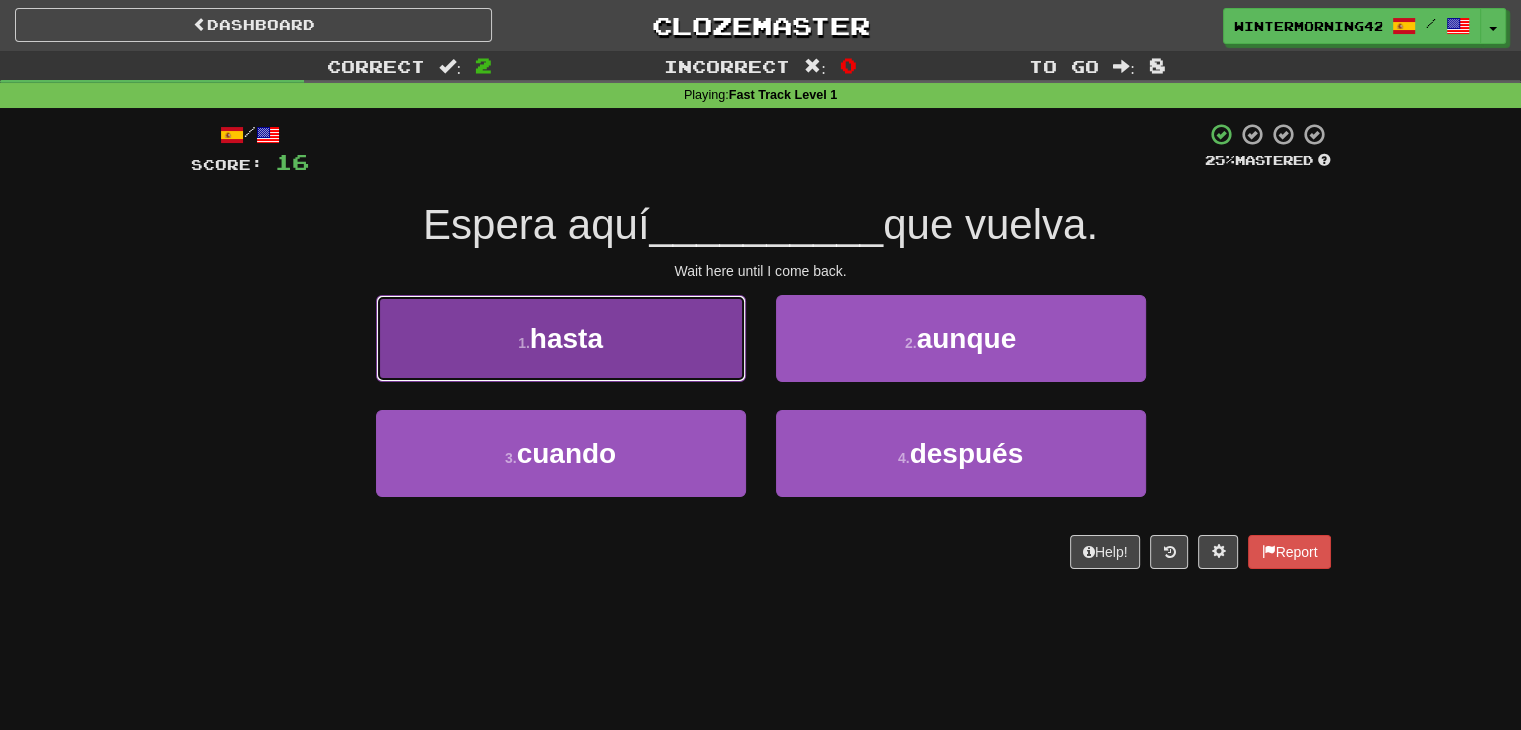 click on "1 .  hasta" at bounding box center (561, 338) 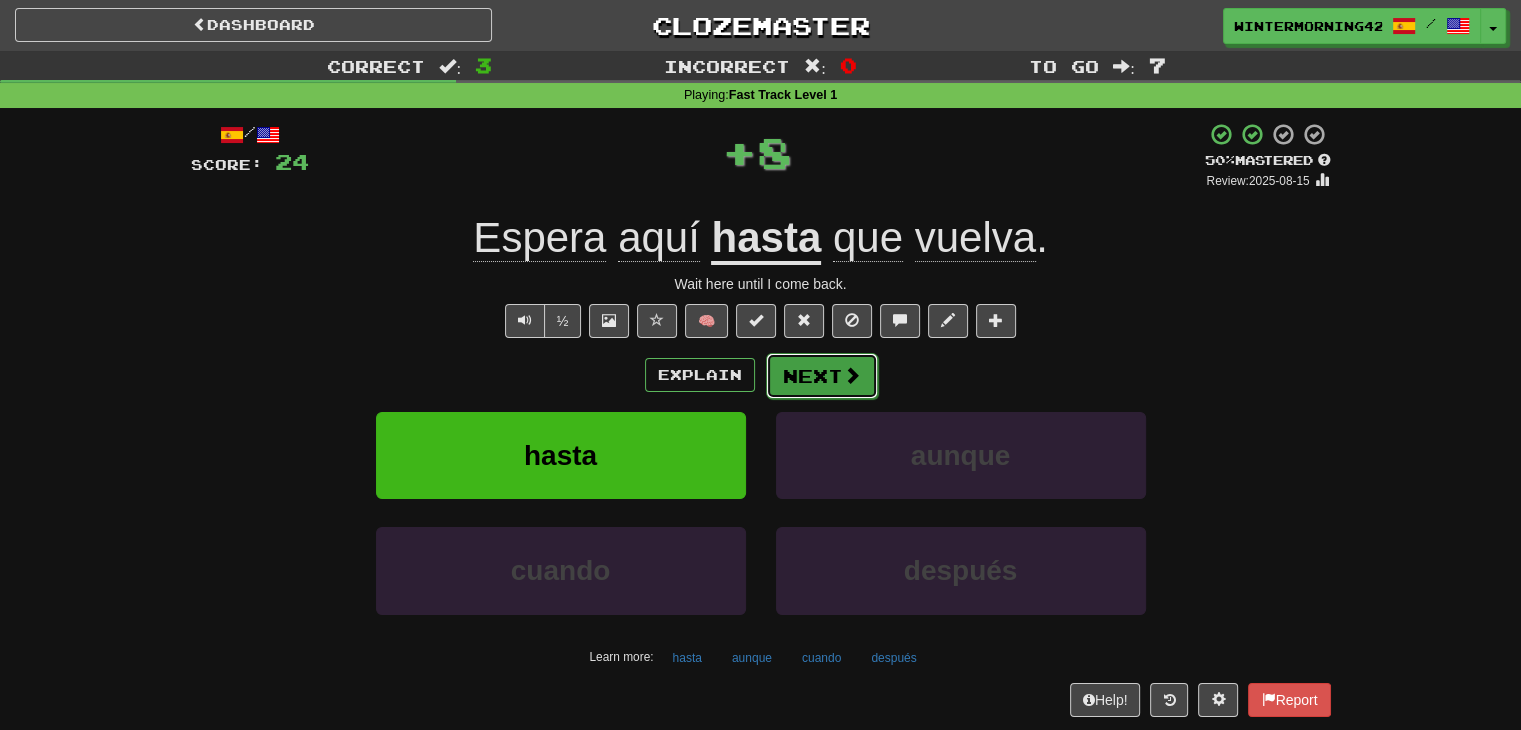 click on "Next" at bounding box center [822, 376] 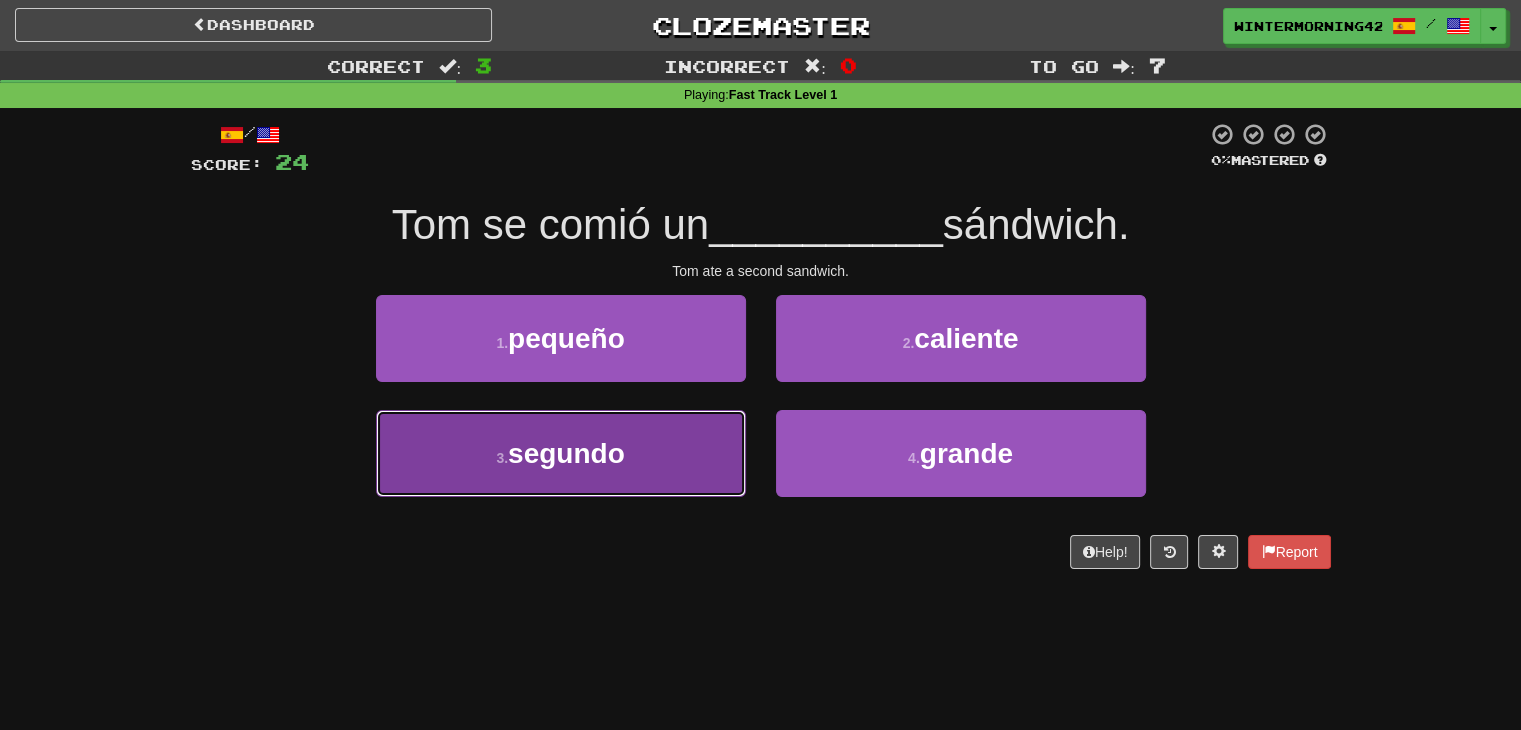click on "3 .  segundo" at bounding box center (561, 453) 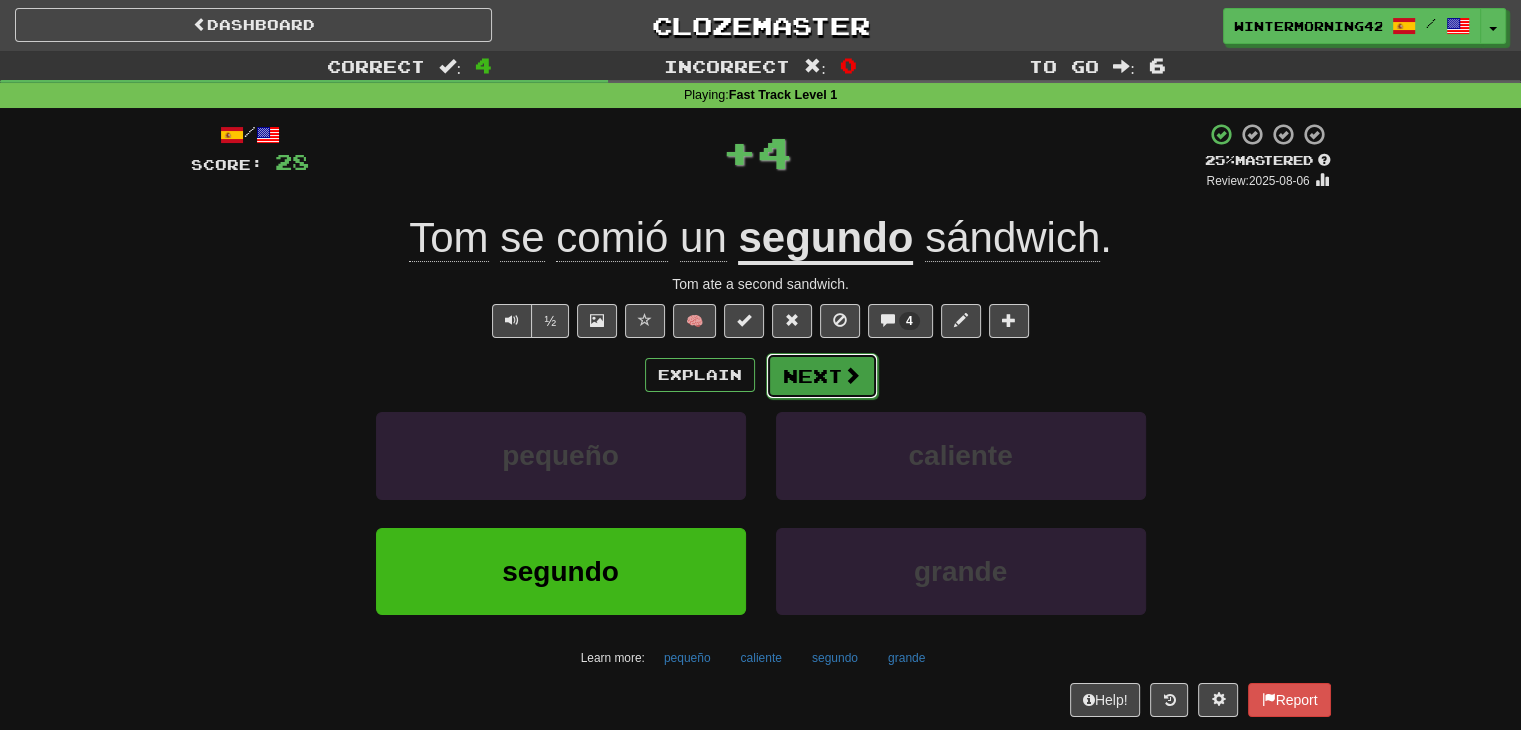 click on "Next" at bounding box center [822, 376] 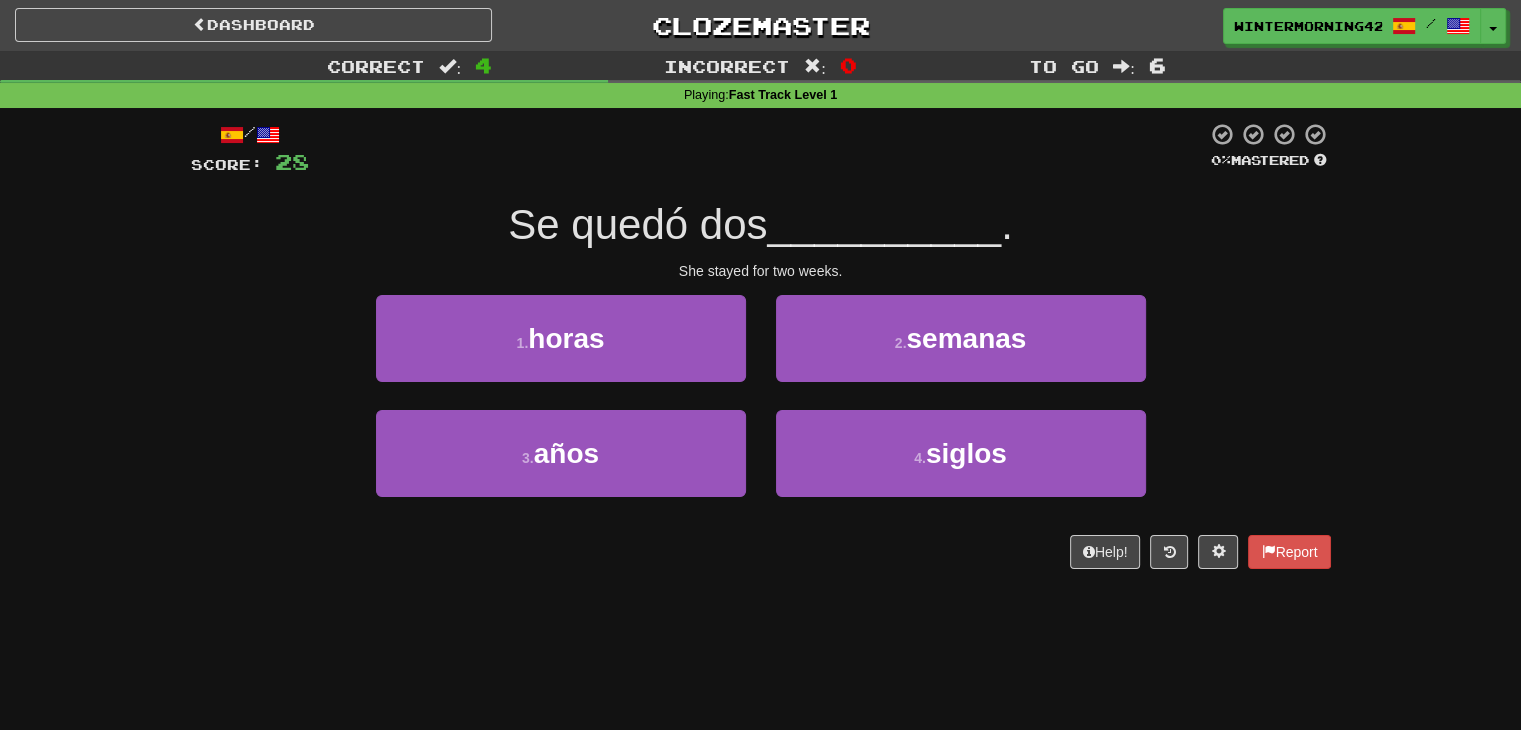 click on "2 .  semanas" at bounding box center (961, 352) 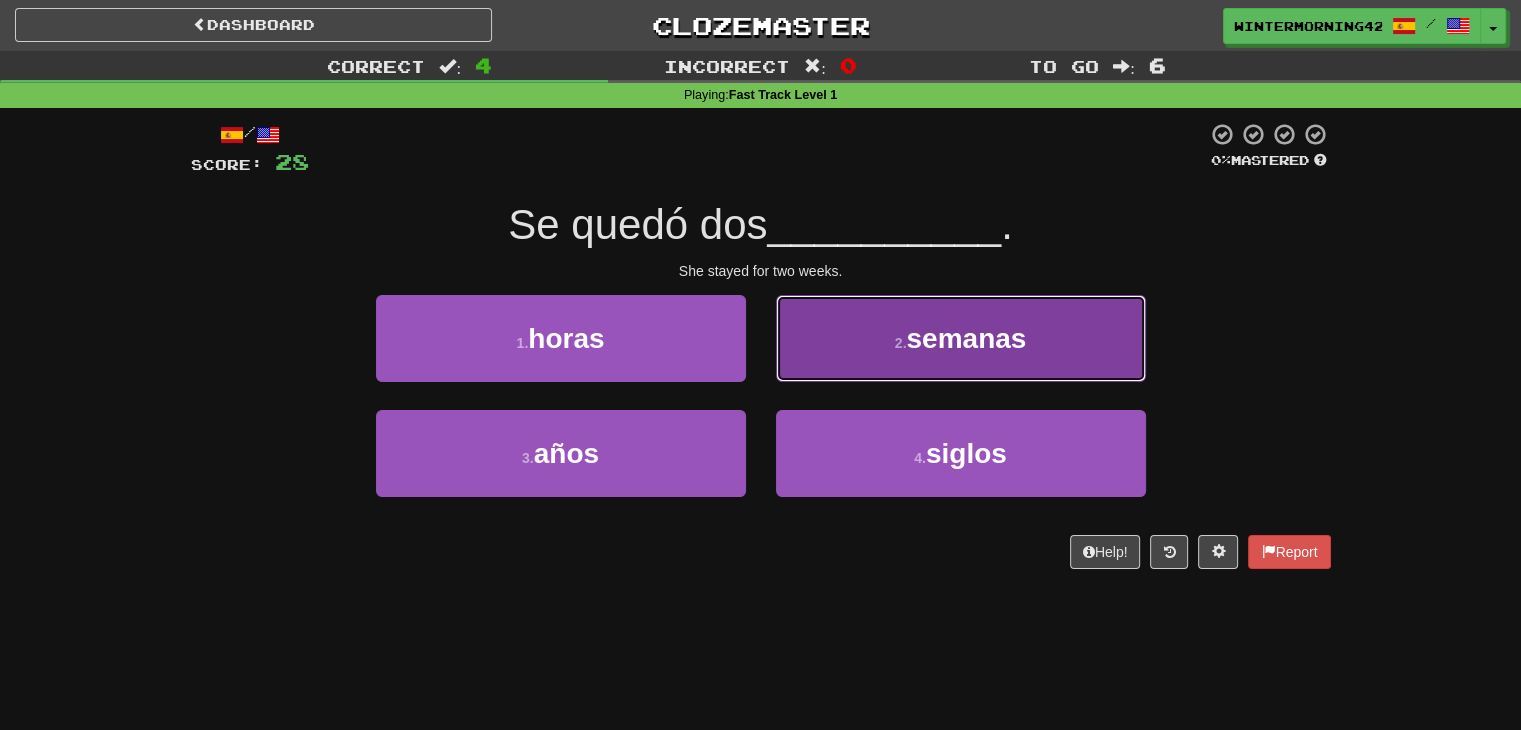 click on "2 .  semanas" at bounding box center [961, 338] 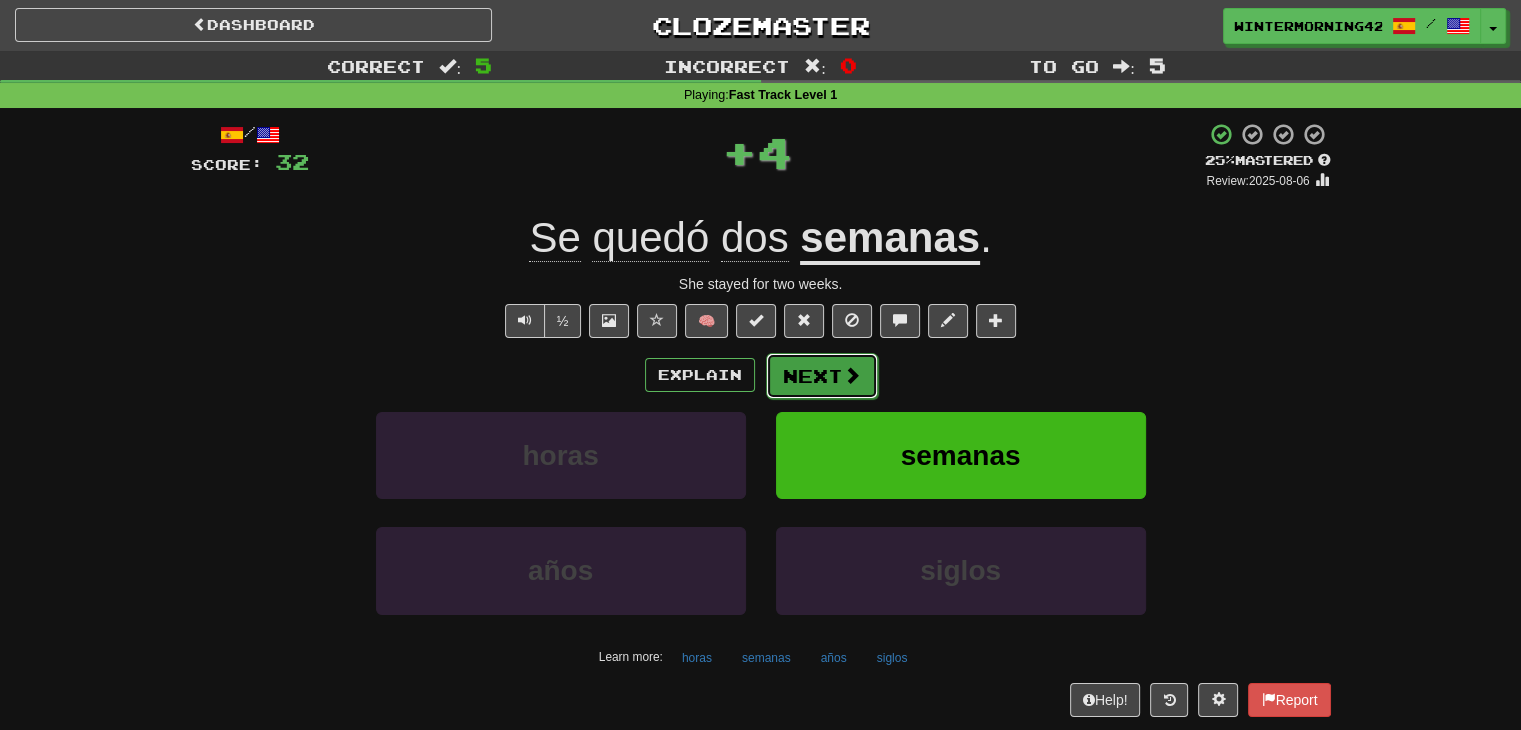 click on "Next" at bounding box center (822, 376) 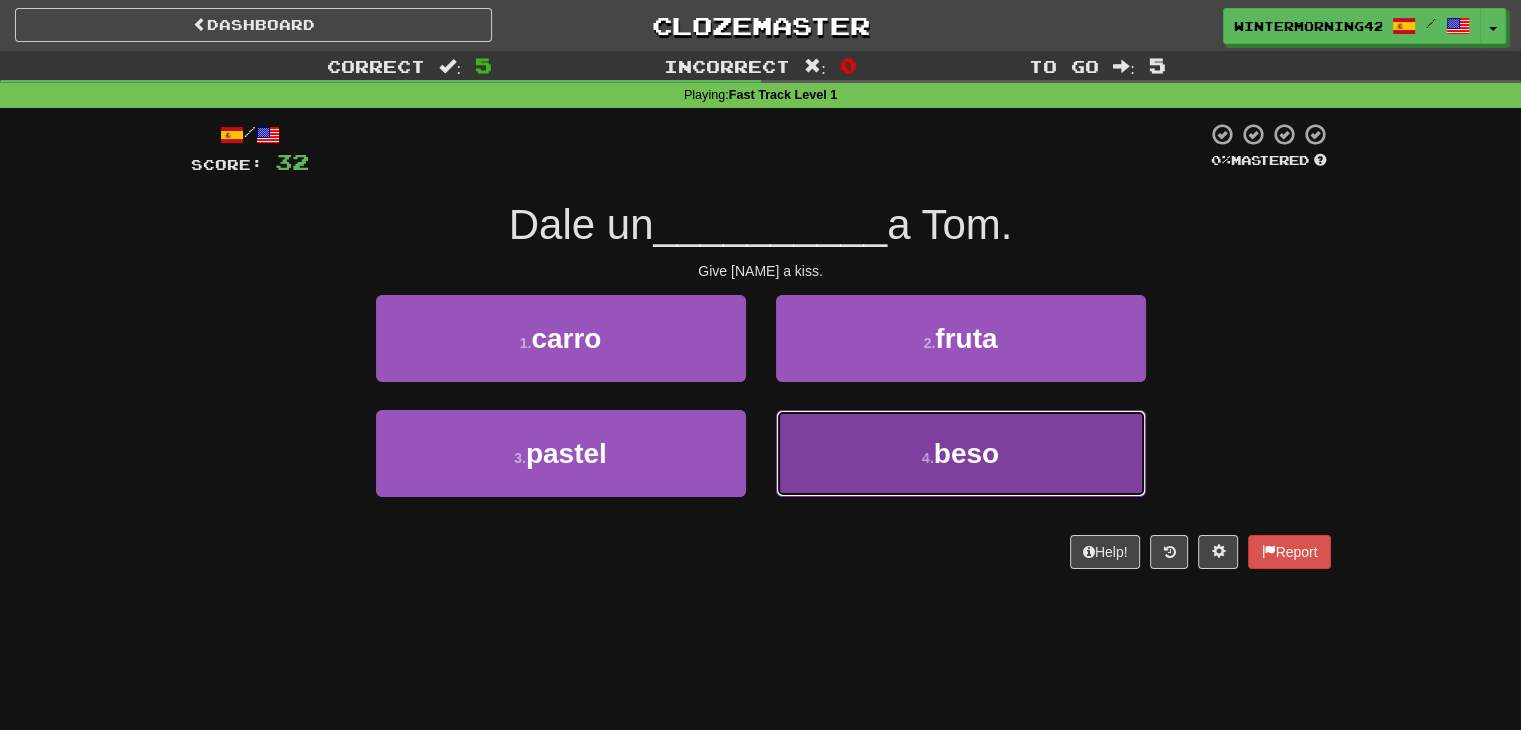 click on "4 .  beso" at bounding box center (961, 453) 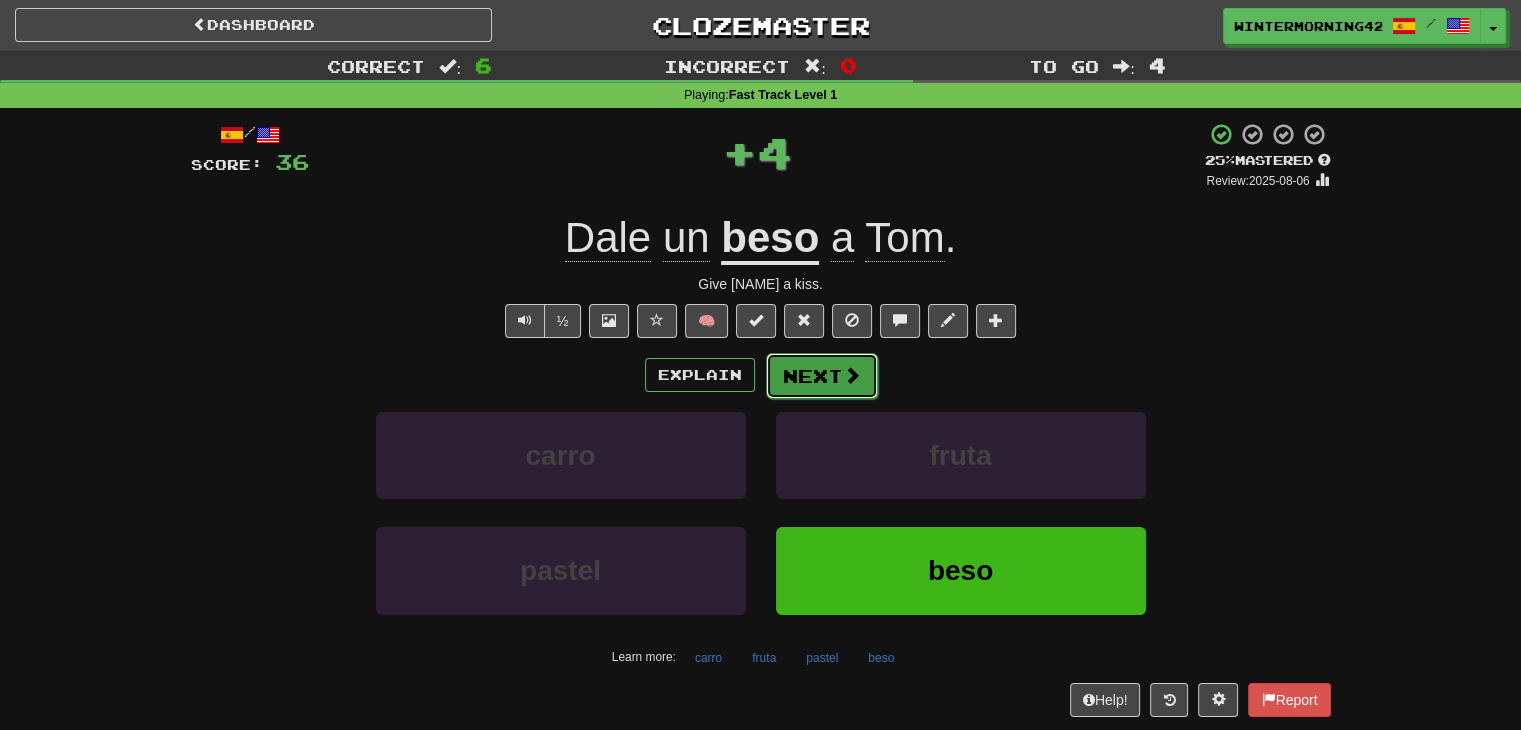 click on "Next" at bounding box center [822, 376] 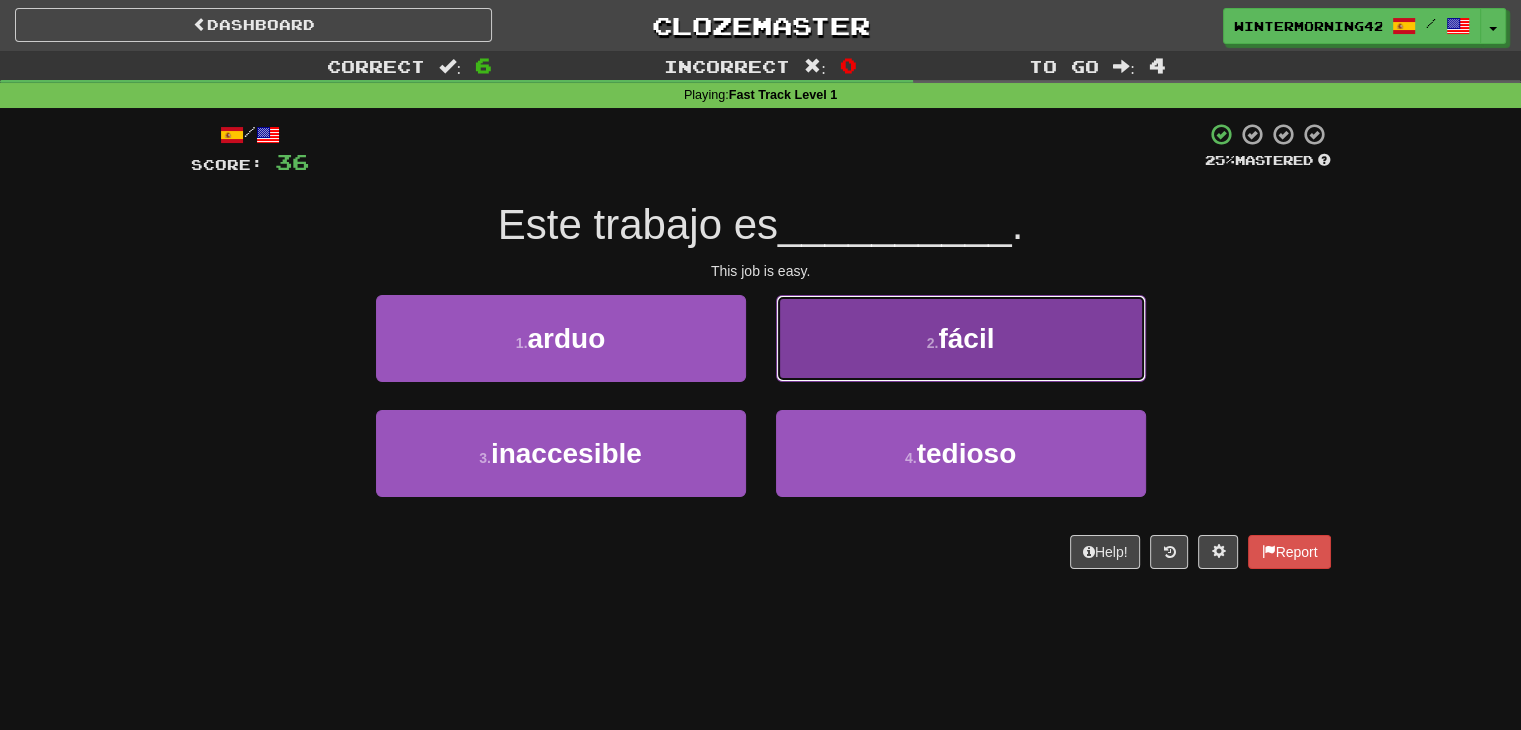 click on "2 .  fácil" at bounding box center (961, 338) 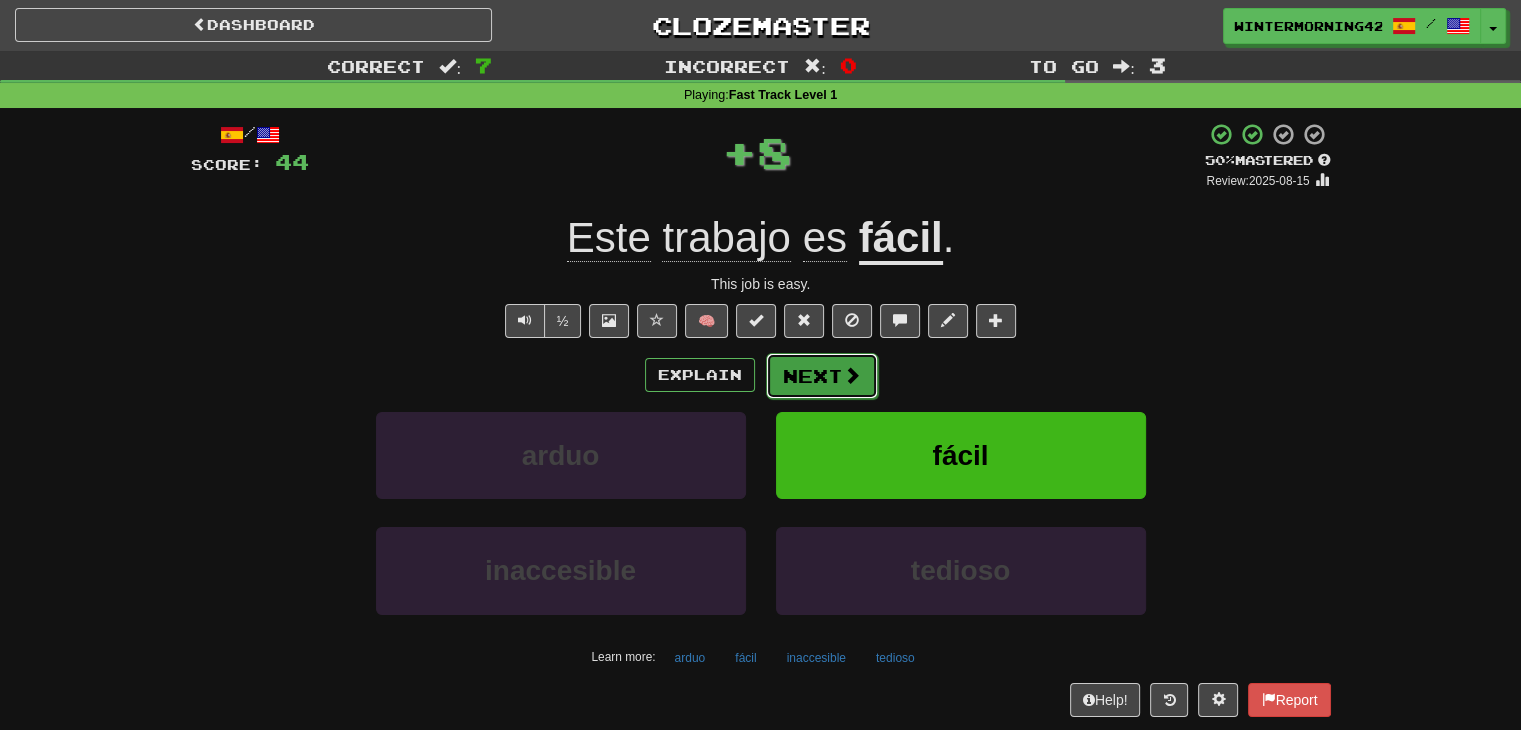 click on "Next" at bounding box center [822, 376] 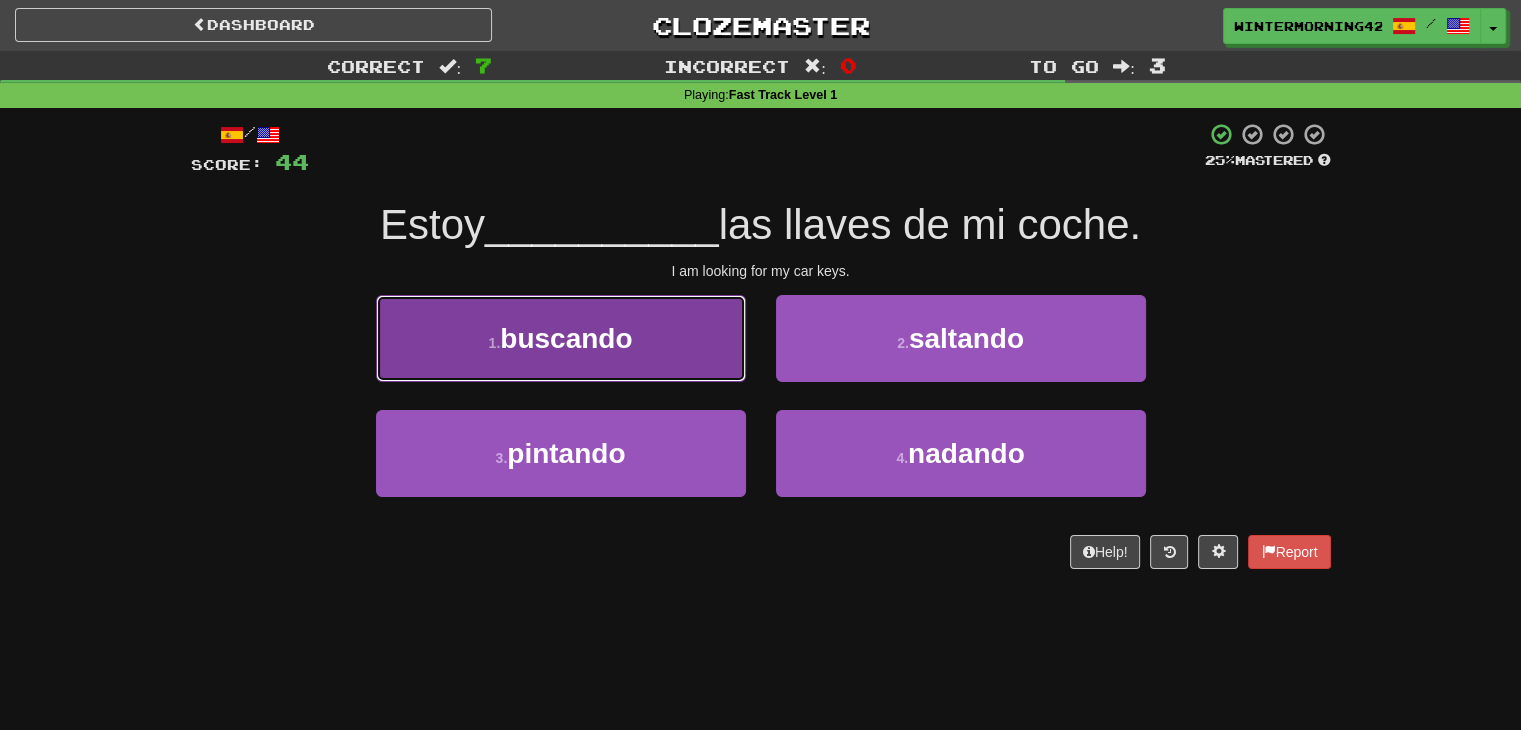 click on "1 .  buscando" at bounding box center [561, 338] 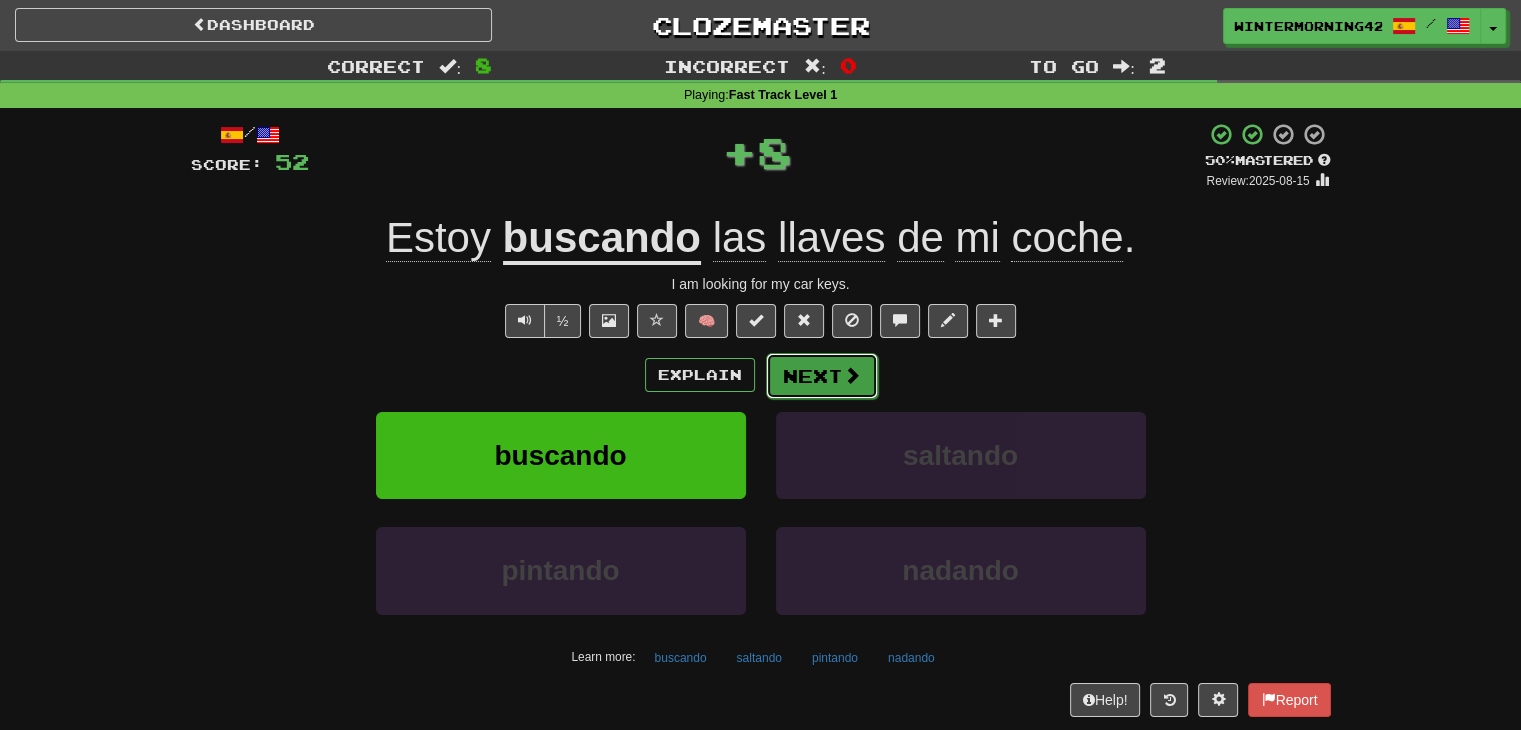 click on "Next" at bounding box center (822, 376) 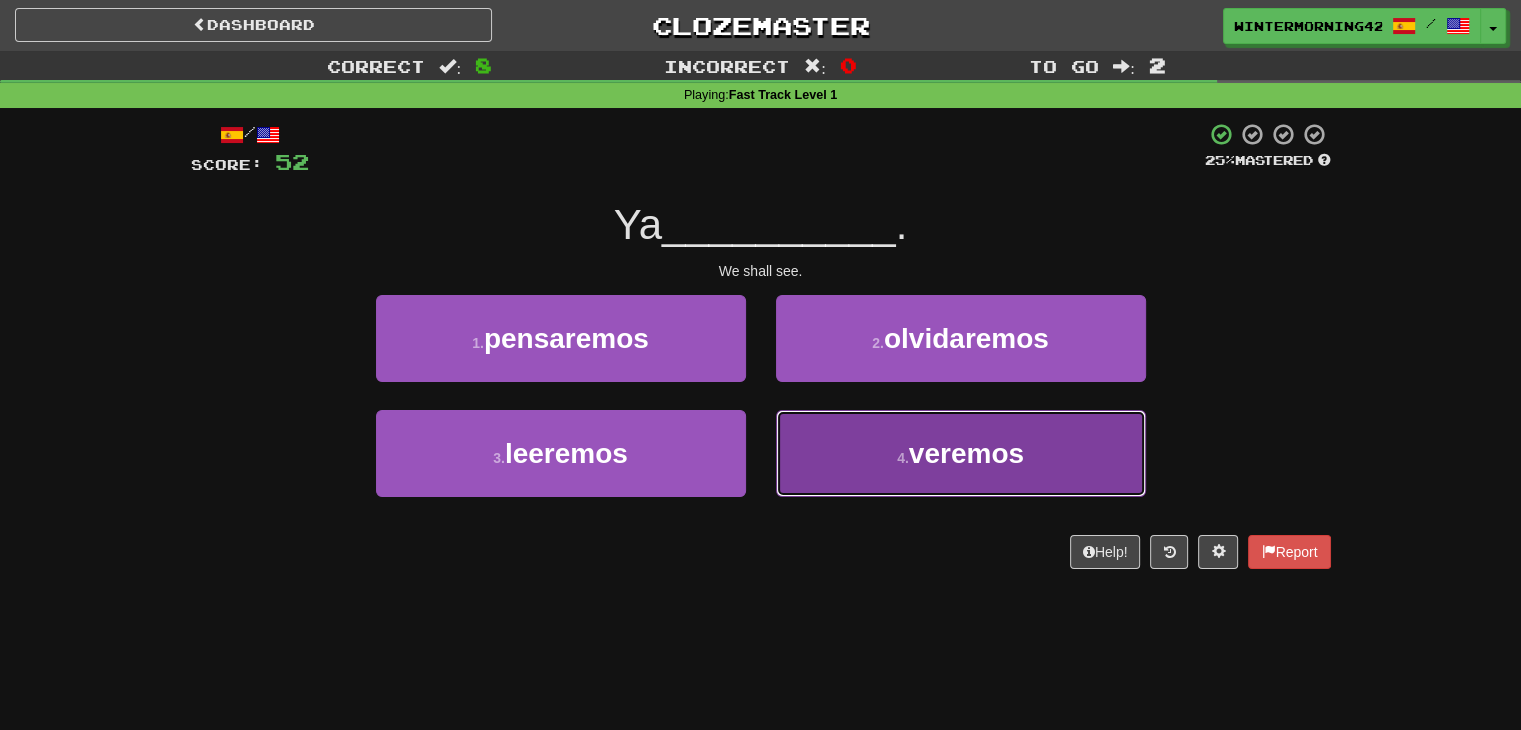 click on "4 .  veremos" at bounding box center [961, 453] 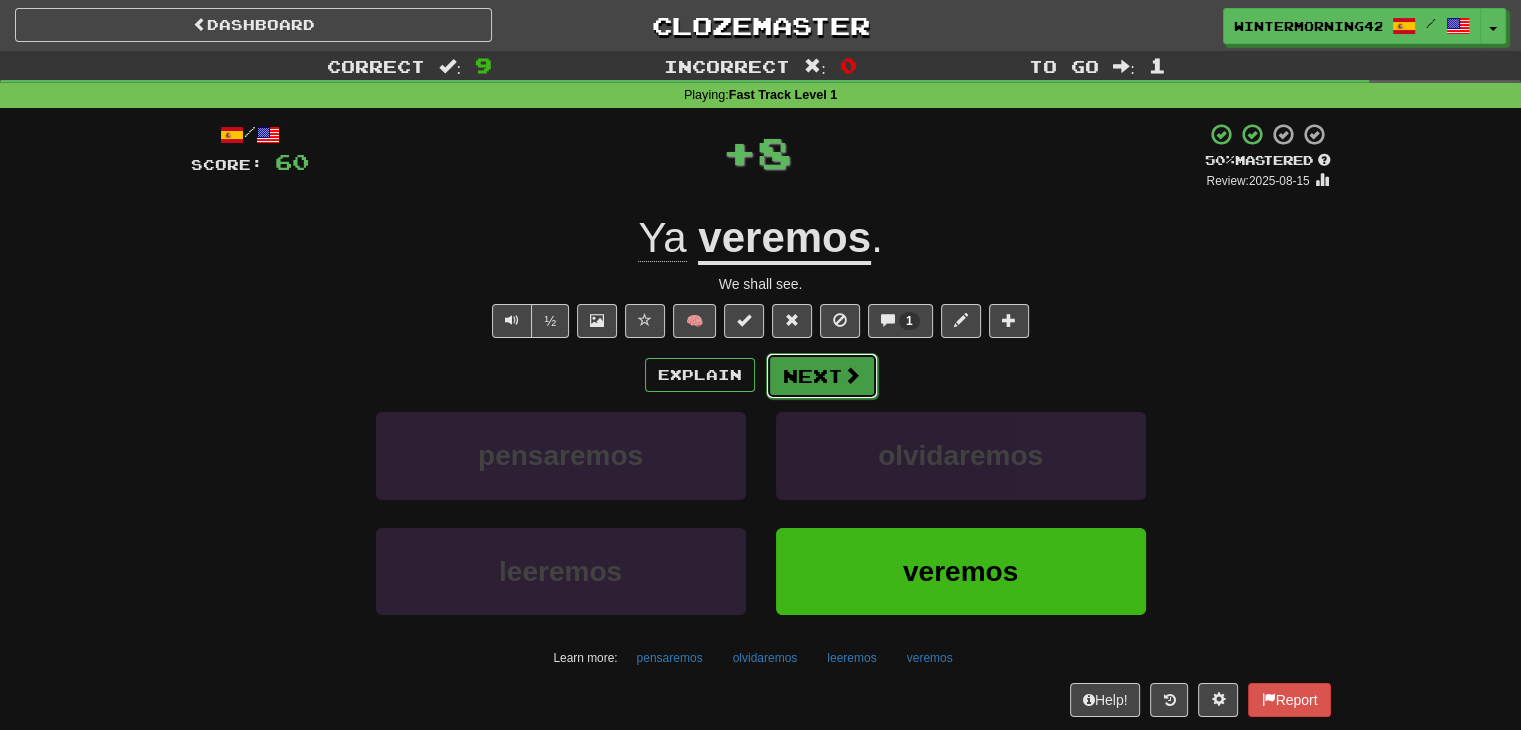 click on "Next" at bounding box center (822, 376) 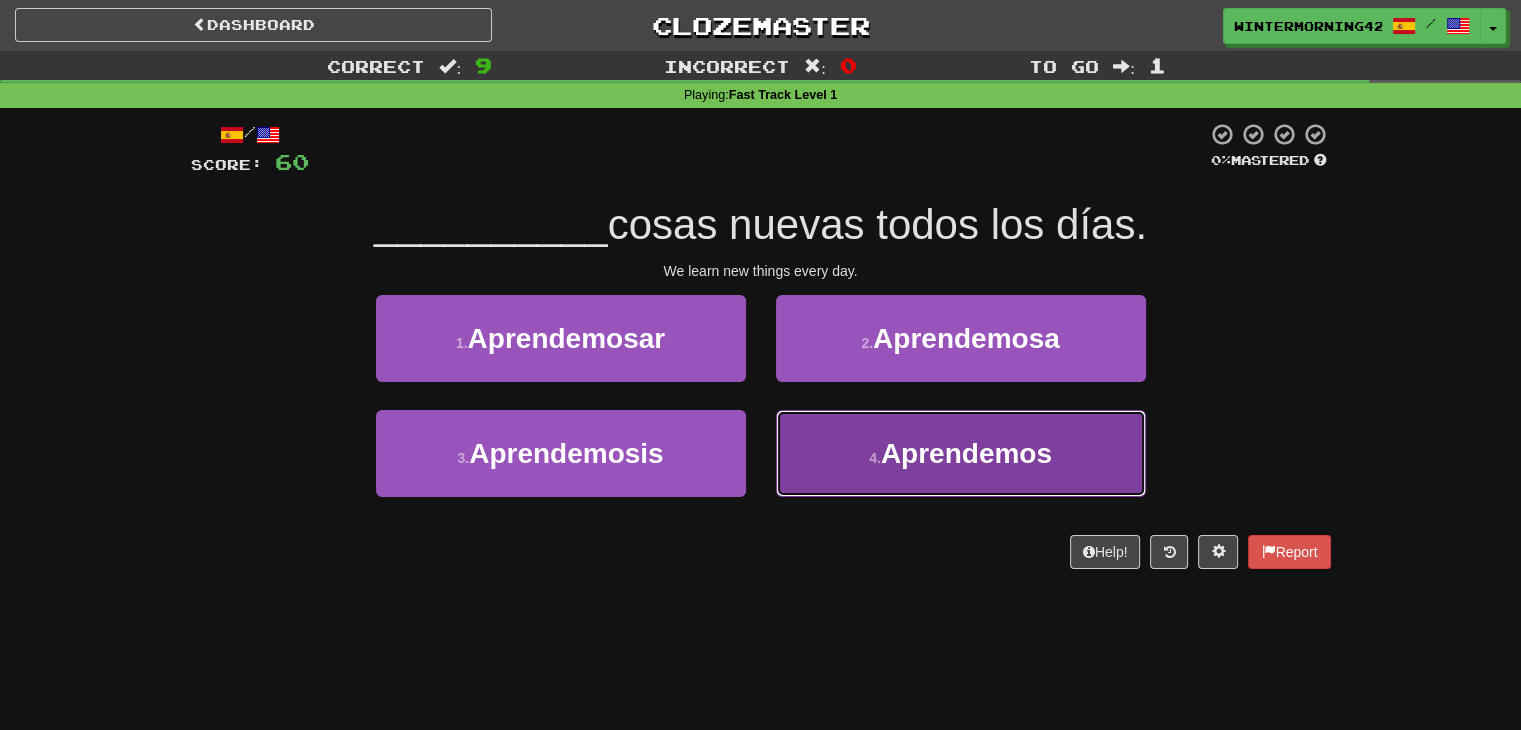 click on "4 .  Aprendemos" at bounding box center (961, 453) 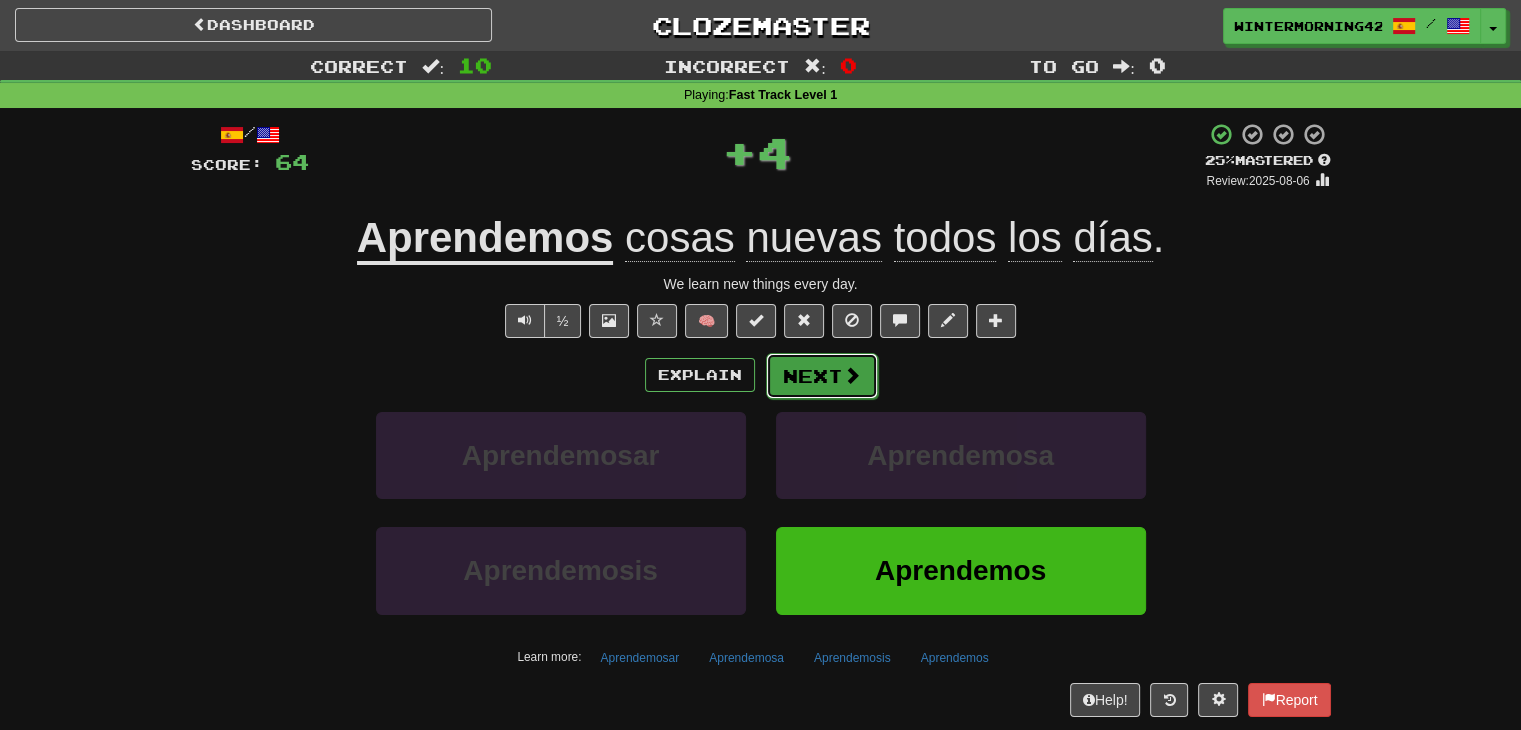 click on "Next" at bounding box center [822, 376] 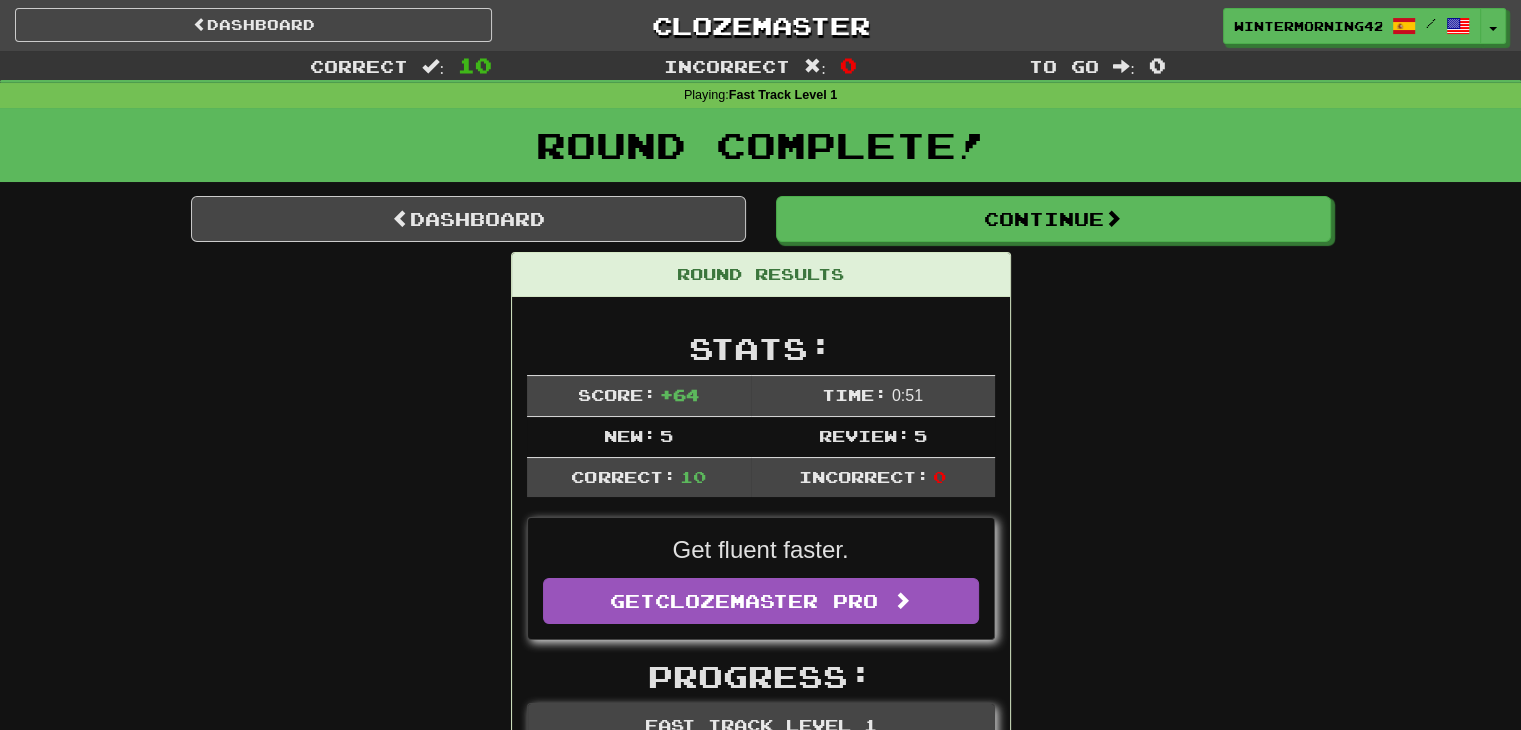 click on "Dashboard Continue  Round Results Stats: Score:   + 64 Time:   0 : 51 New:   5 Review:   5 Correct:   10 Incorrect:   0 Get fluent faster. Get  Clozemaster Pro   Progress: Fast Track Level 1 Playing:  474  /  1,000 + 5 46.9% 47.4% Mastered:  0  /  1,000 0% Ready for Review:  6  /  Level:  19 18  points to level  20  - keep going! Ranked:  938 th  this week Sentences:  Report Hola , ¿cómo estás hoy? Hello, how are you today?  Report Camina en línea  recta . Walk in a straight line.  Report Espera aquí  hasta  que vuelva. Wait here until I come back. 4  Report Tom se comió un  segundo  sándwich. Tom ate a second sandwich.  Report Se quedó dos  semanas . She stayed for two weeks.  Report Dale un  beso  a Tom. Give Tom a kiss.  Report Este trabajo es  fácil . This job is easy.  Report Estoy  buscando  las llaves de mi coche. I am looking for my car keys. 1  Report Ya  veremos . We shall see.  Report Aprendemos  cosas nuevas todos los días. We learn new things every day.  Dashboard Continue" at bounding box center (761, 1184) 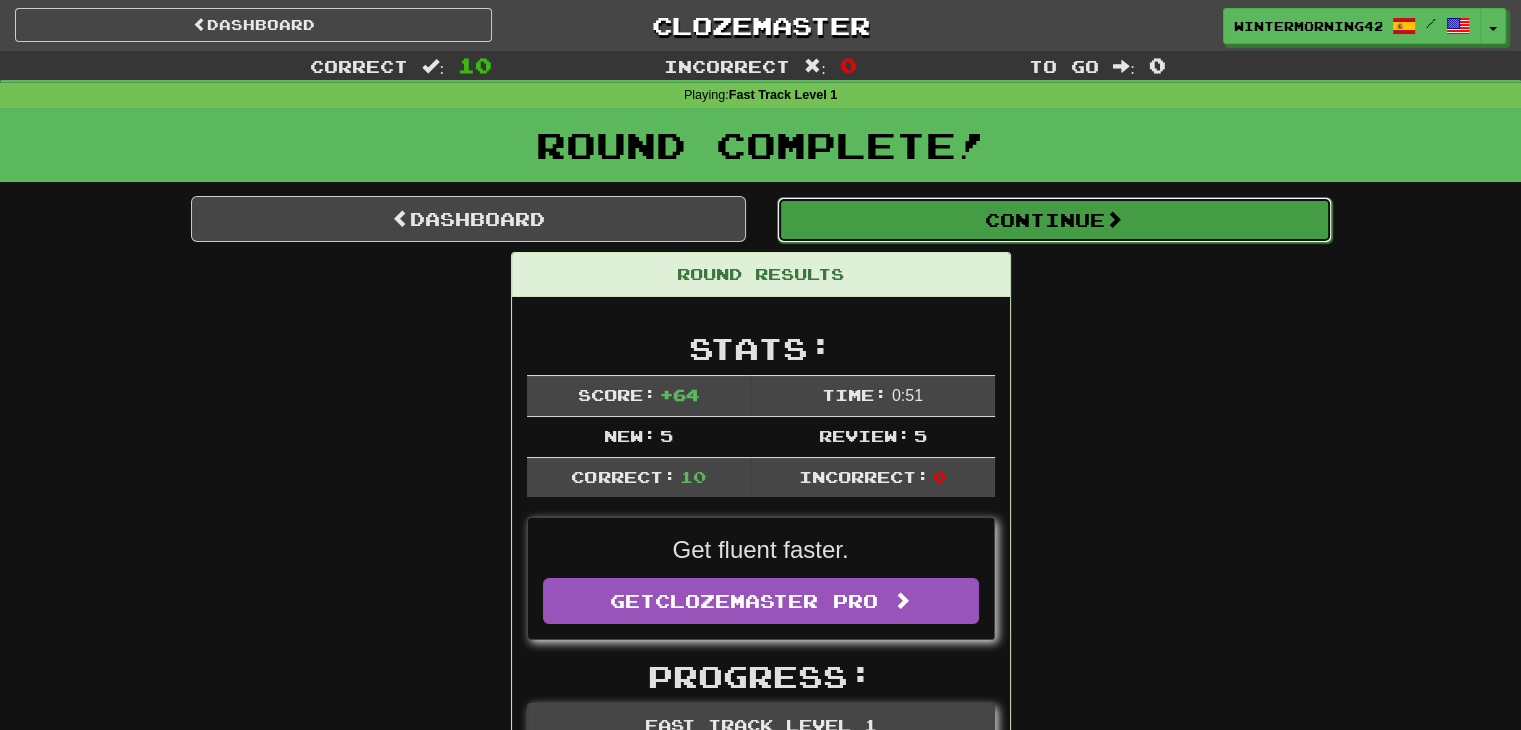 click on "Continue" at bounding box center [1054, 220] 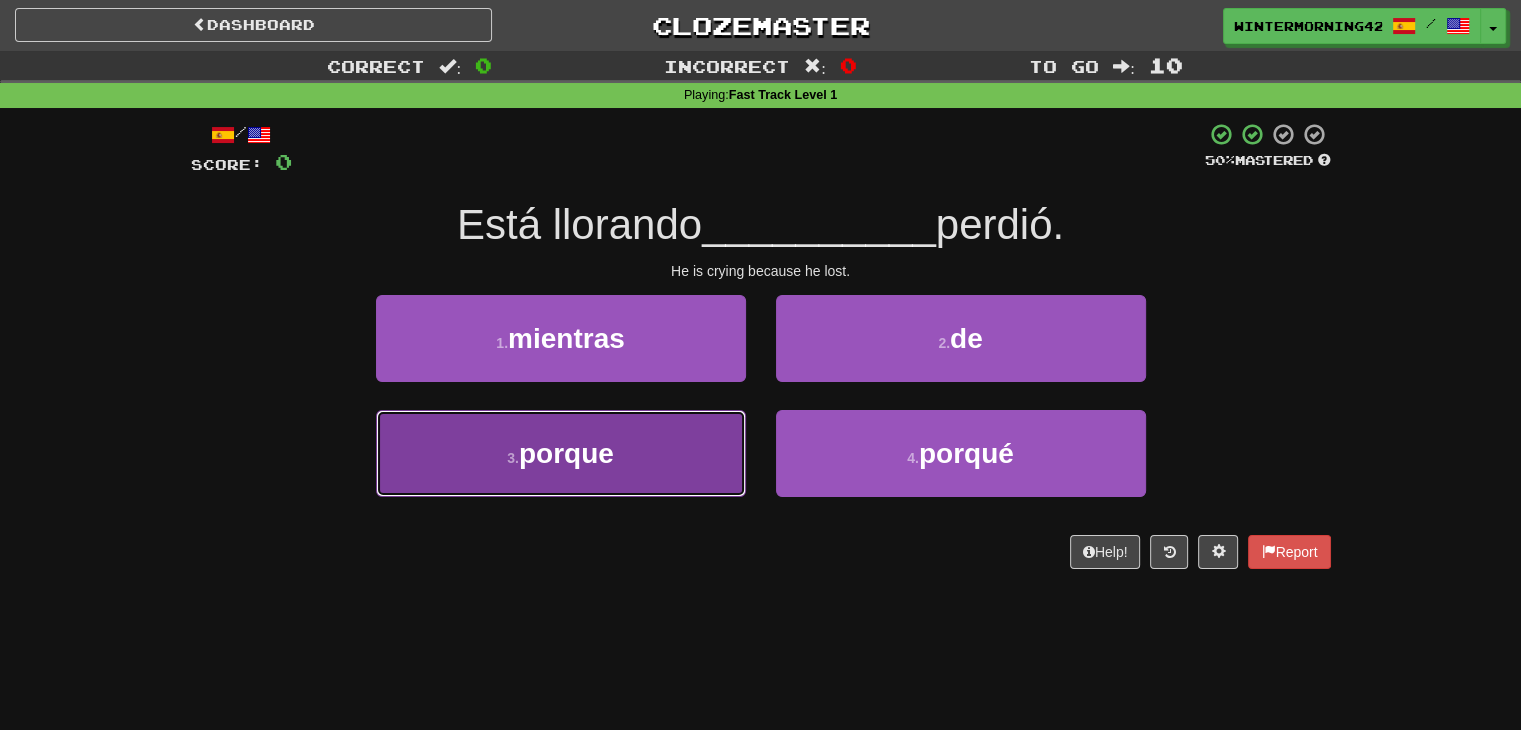 click on "3 .  porque" at bounding box center (561, 453) 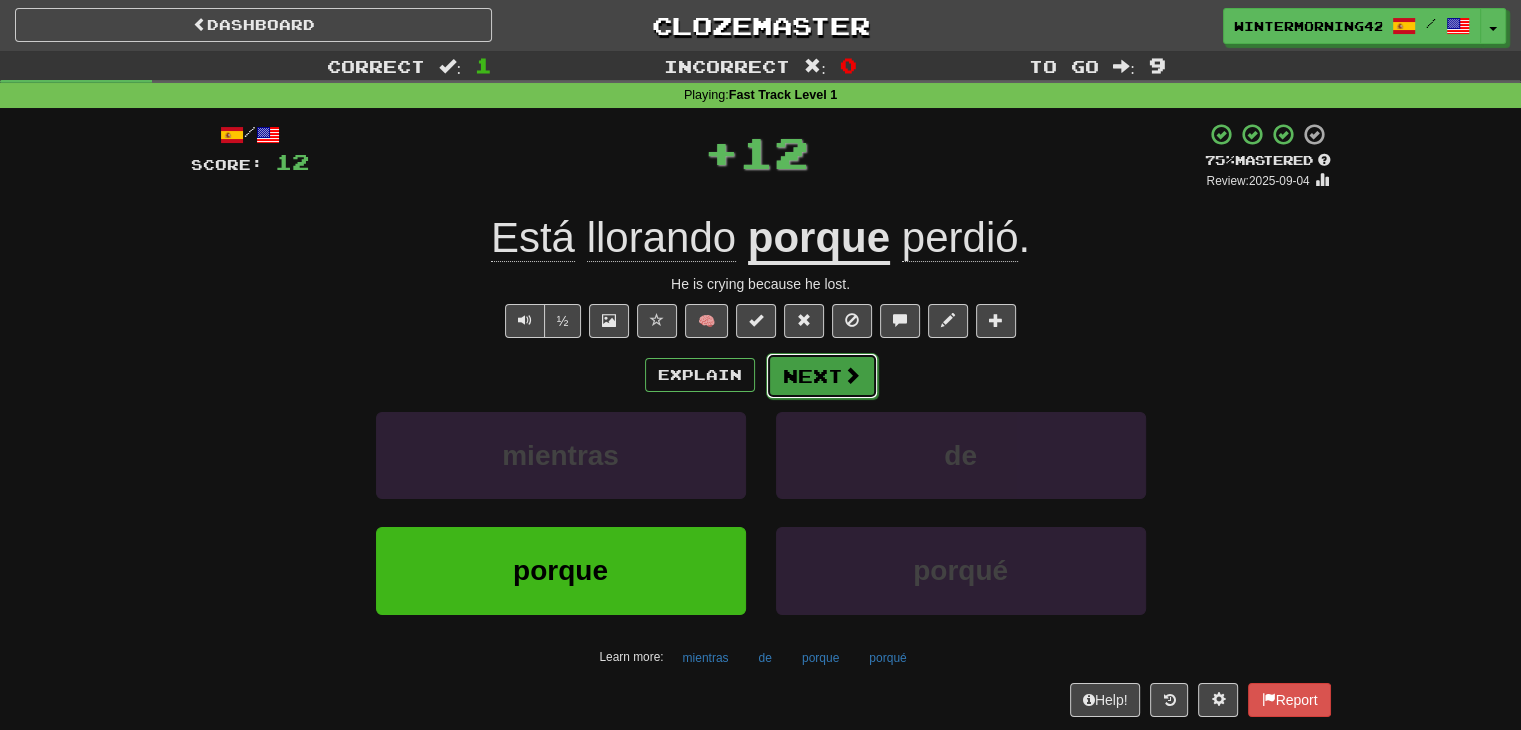 click on "Next" at bounding box center (822, 376) 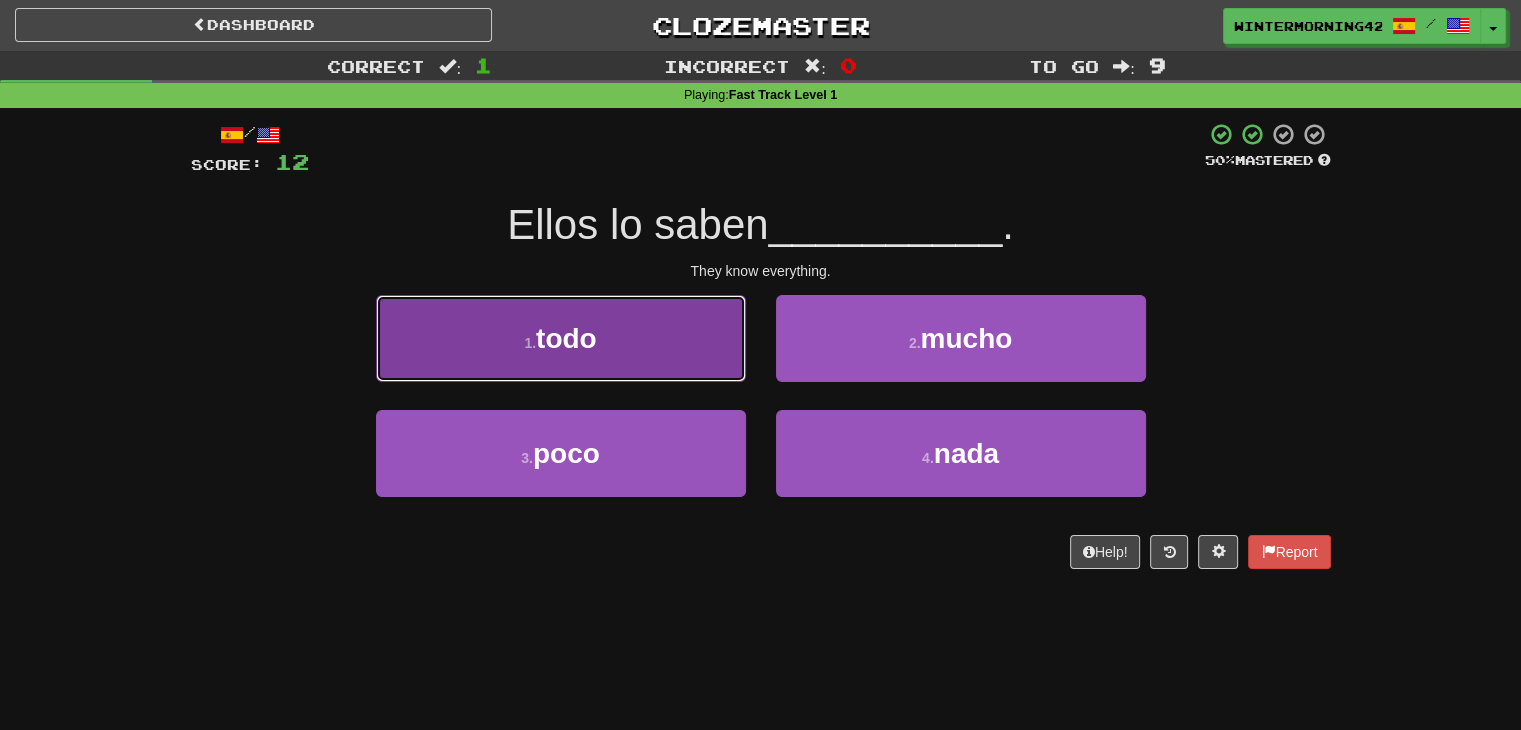 click on "1 .  todo" at bounding box center [561, 338] 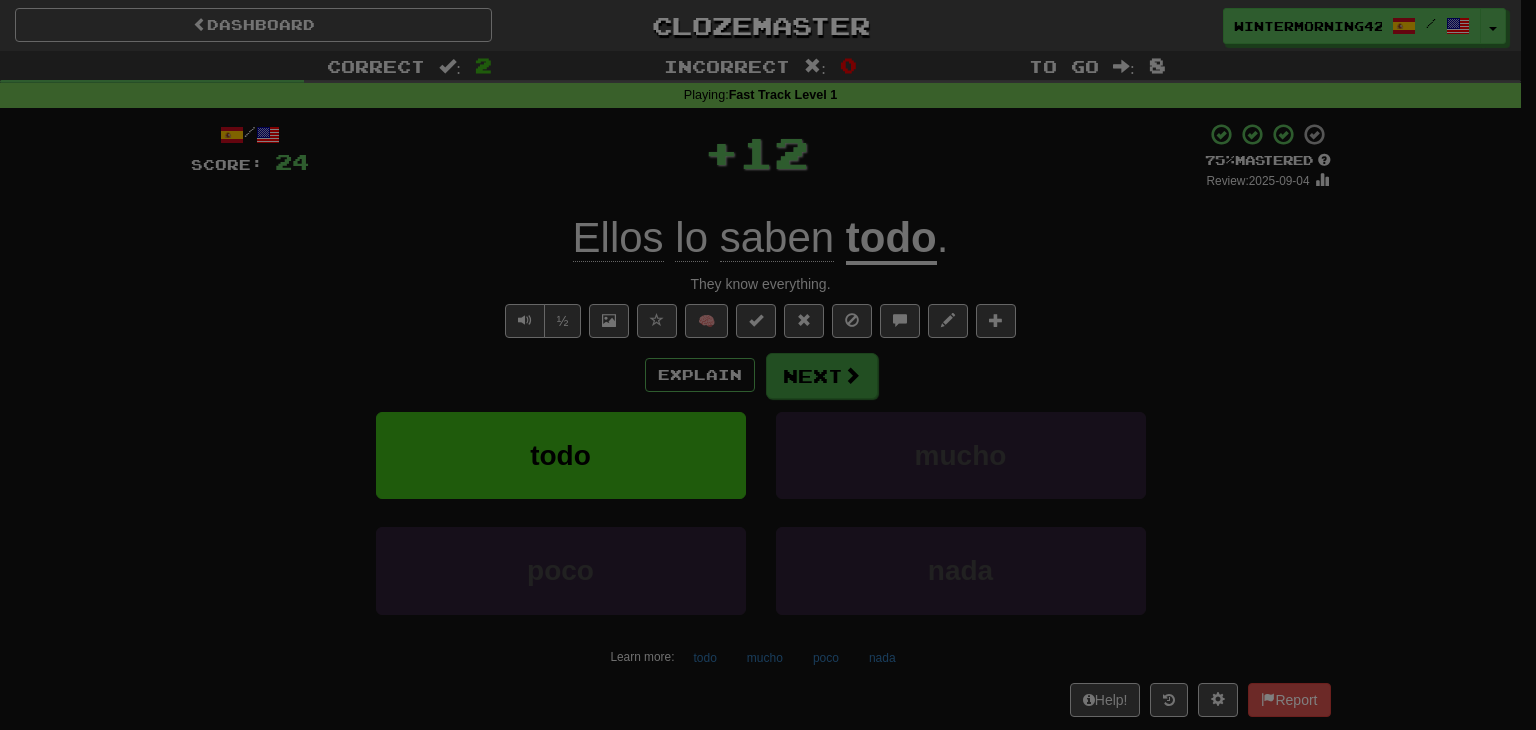 click at bounding box center (768, 365) 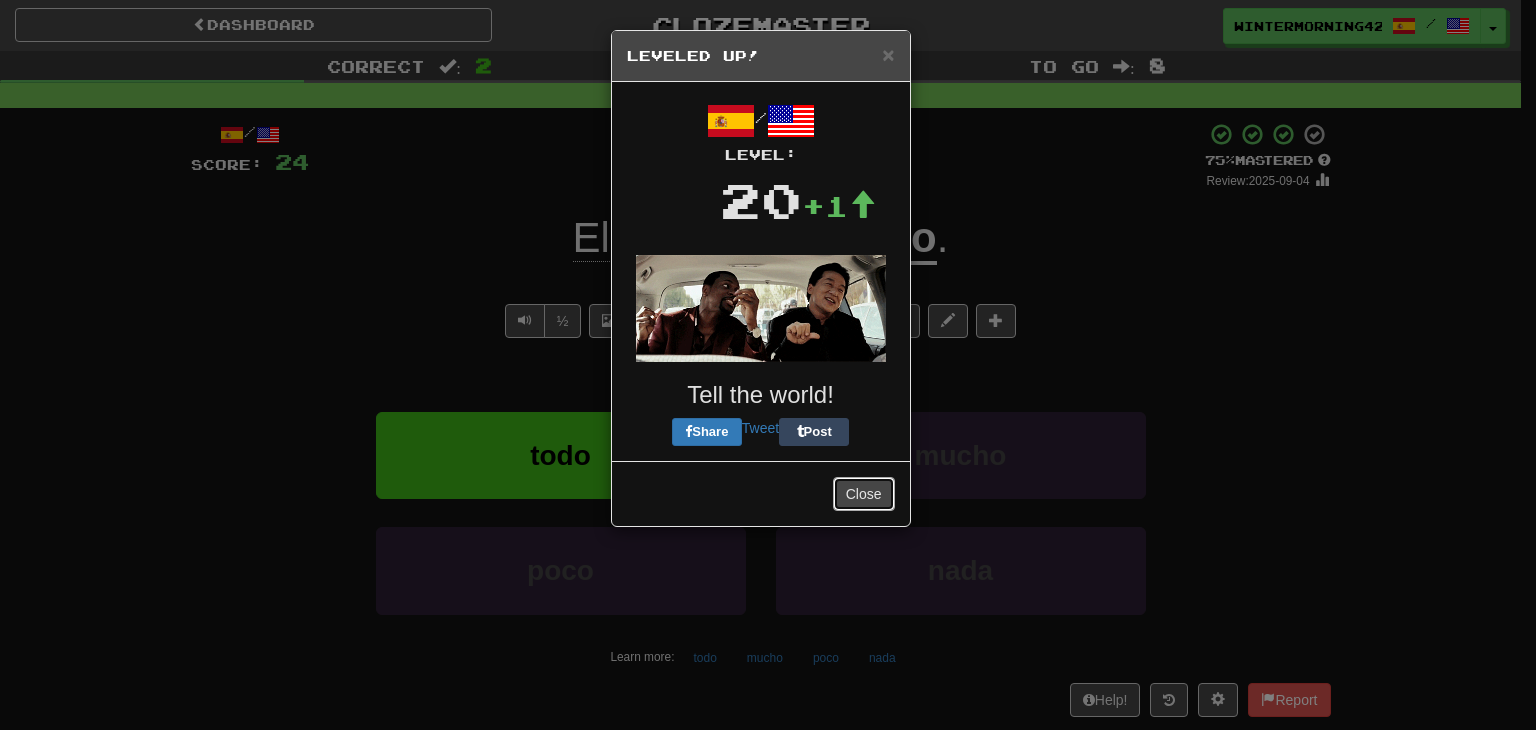 click on "Close" at bounding box center (864, 494) 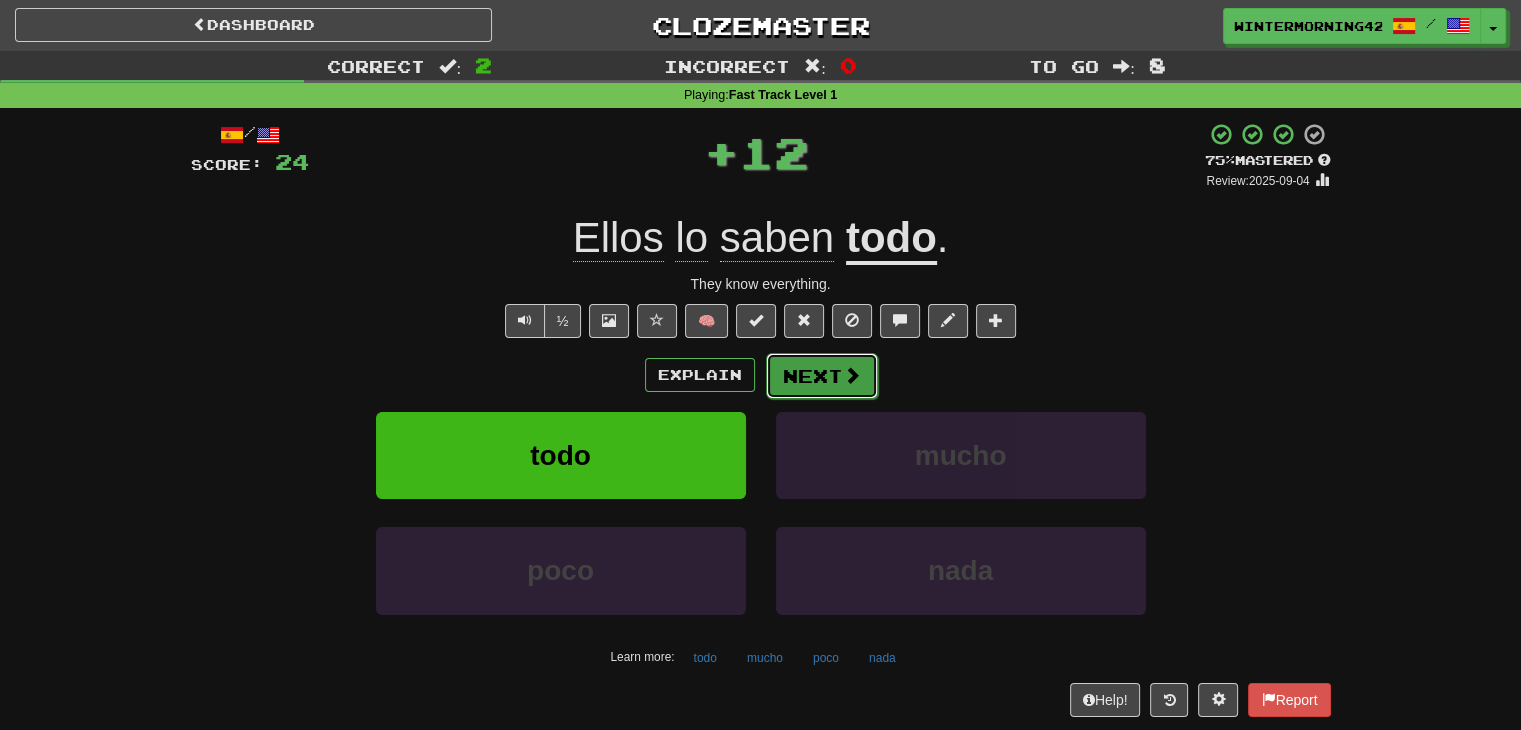 click on "Next" at bounding box center (822, 376) 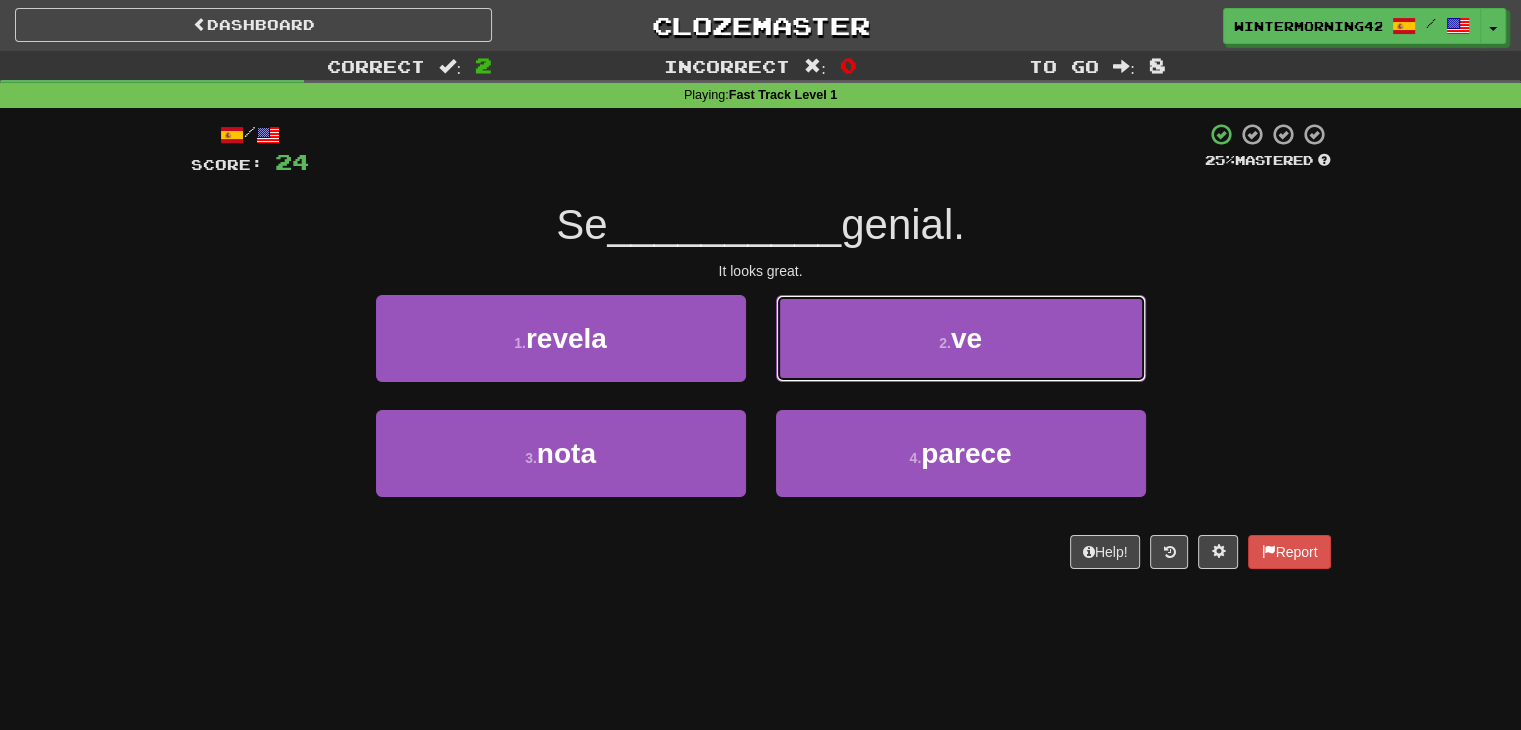 click on "2 .  ve" at bounding box center (961, 338) 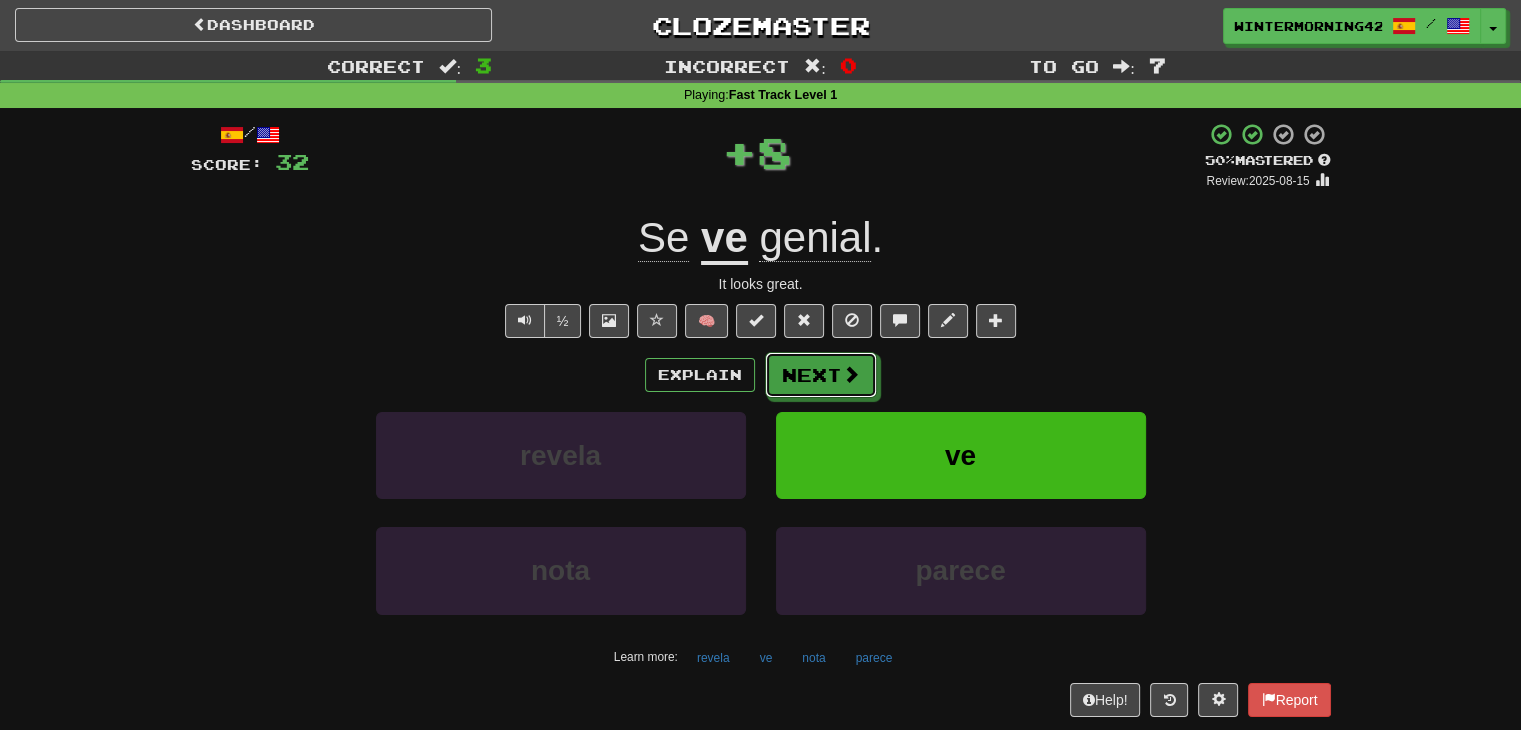 click on "Next" at bounding box center (821, 375) 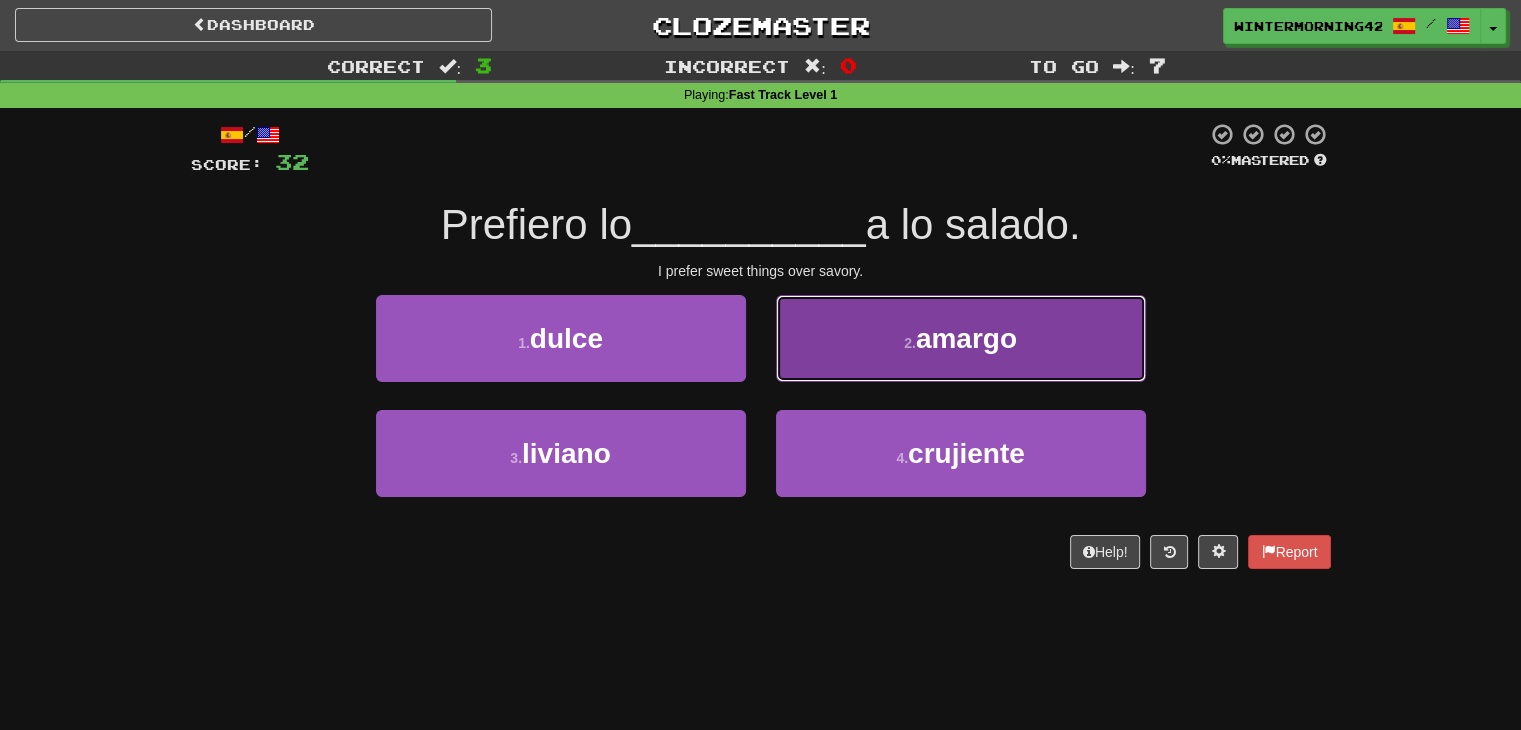 click on "2 .  amargo" at bounding box center [961, 338] 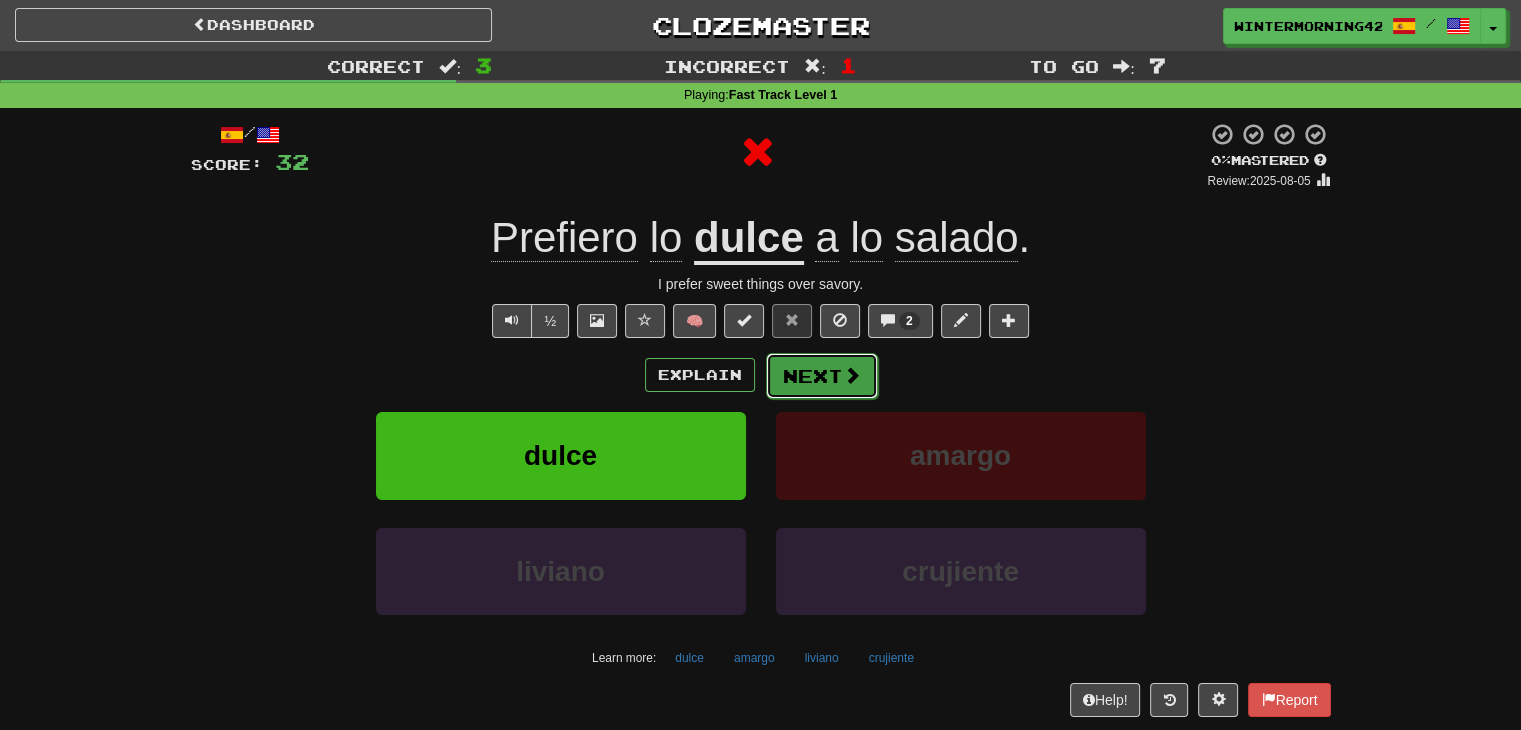 click on "Next" at bounding box center [822, 376] 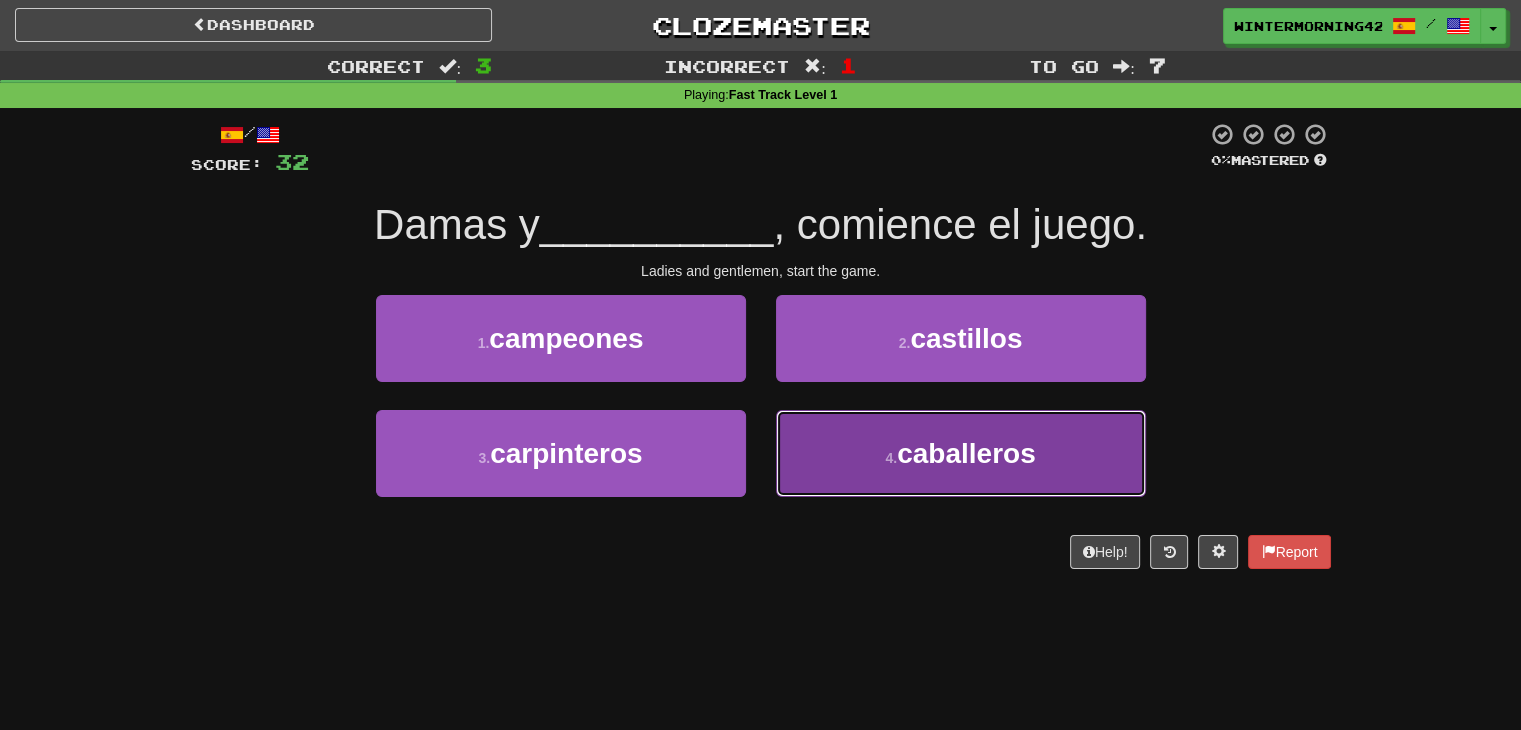 click on "4 .  caballeros" at bounding box center (961, 453) 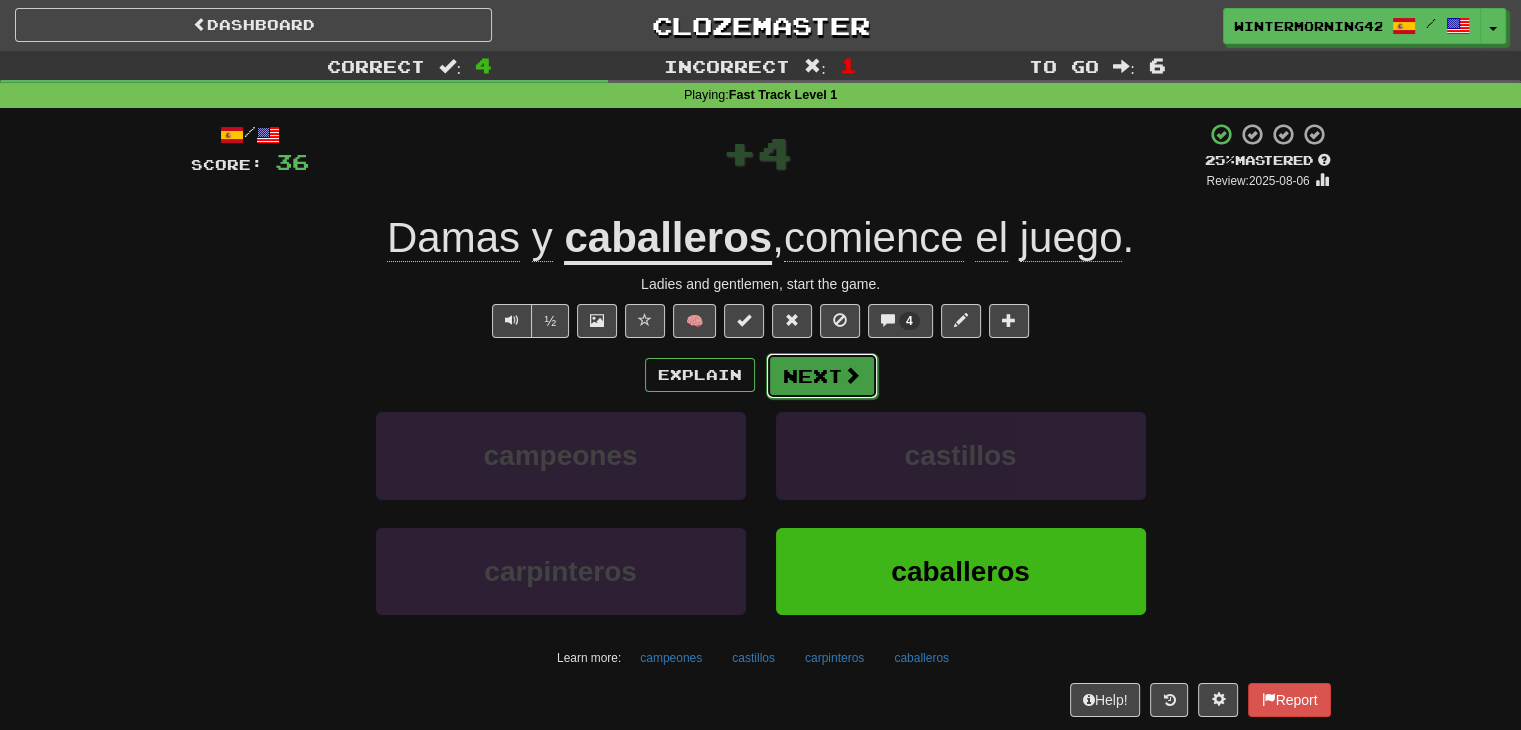 click at bounding box center [852, 375] 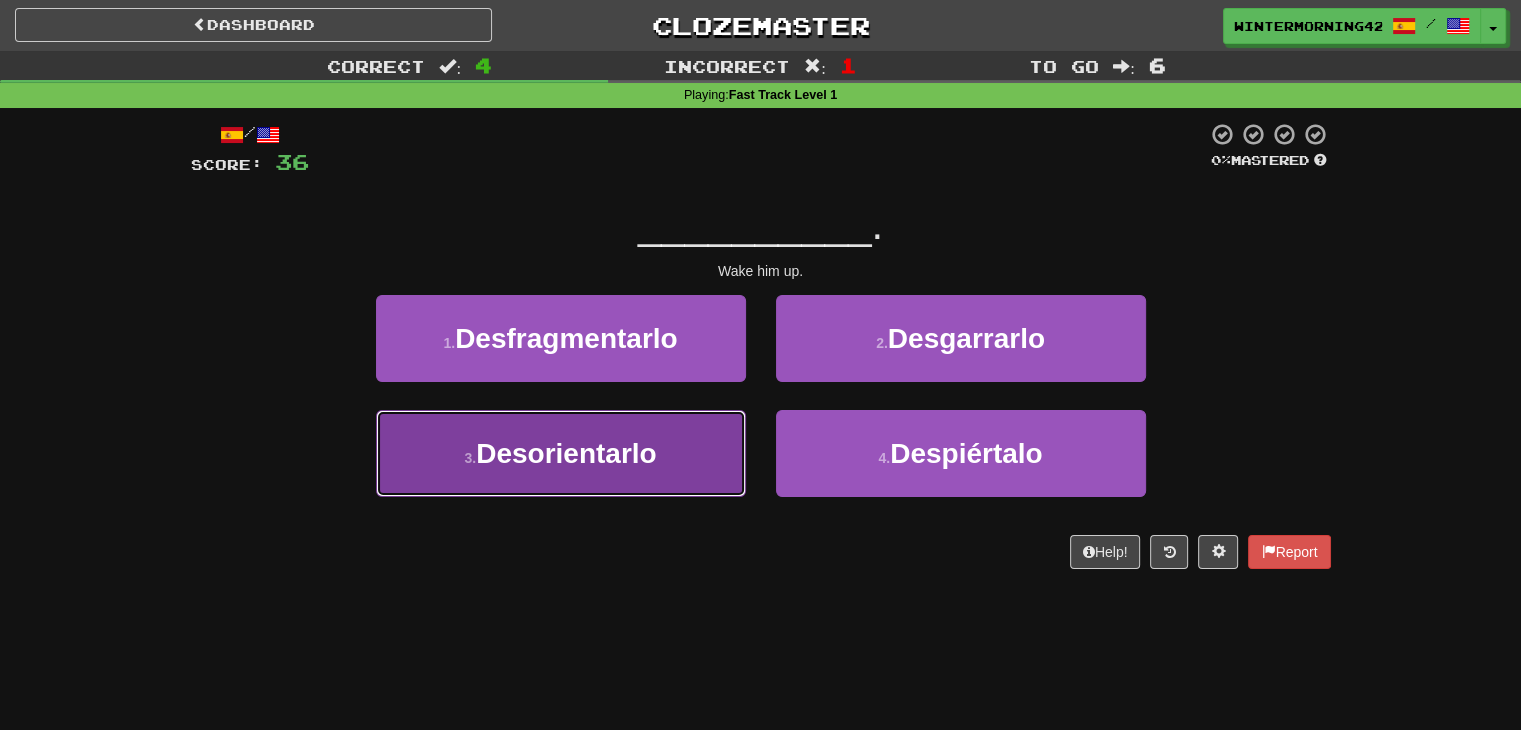 click on "Desorientarlo" at bounding box center [566, 453] 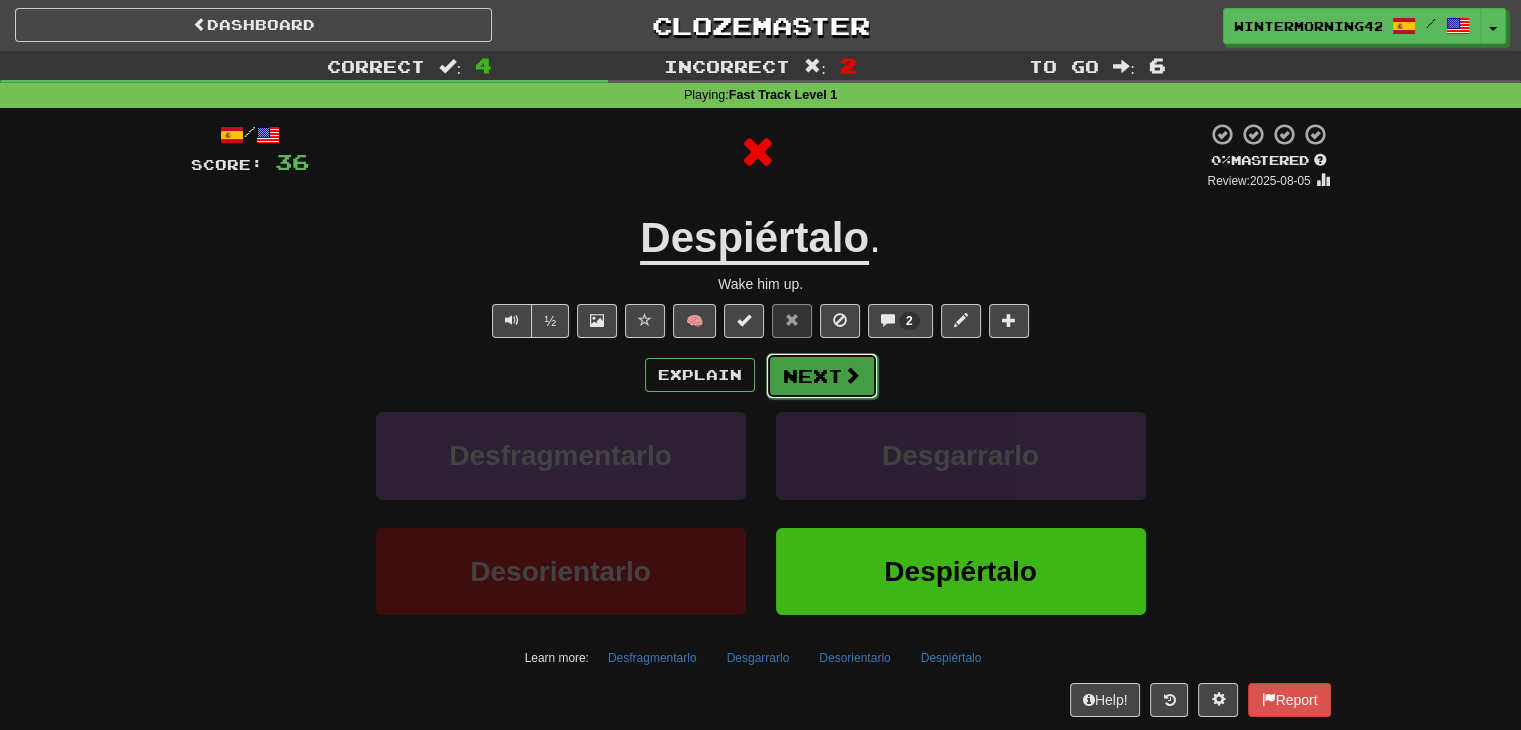 click on "Next" at bounding box center [822, 376] 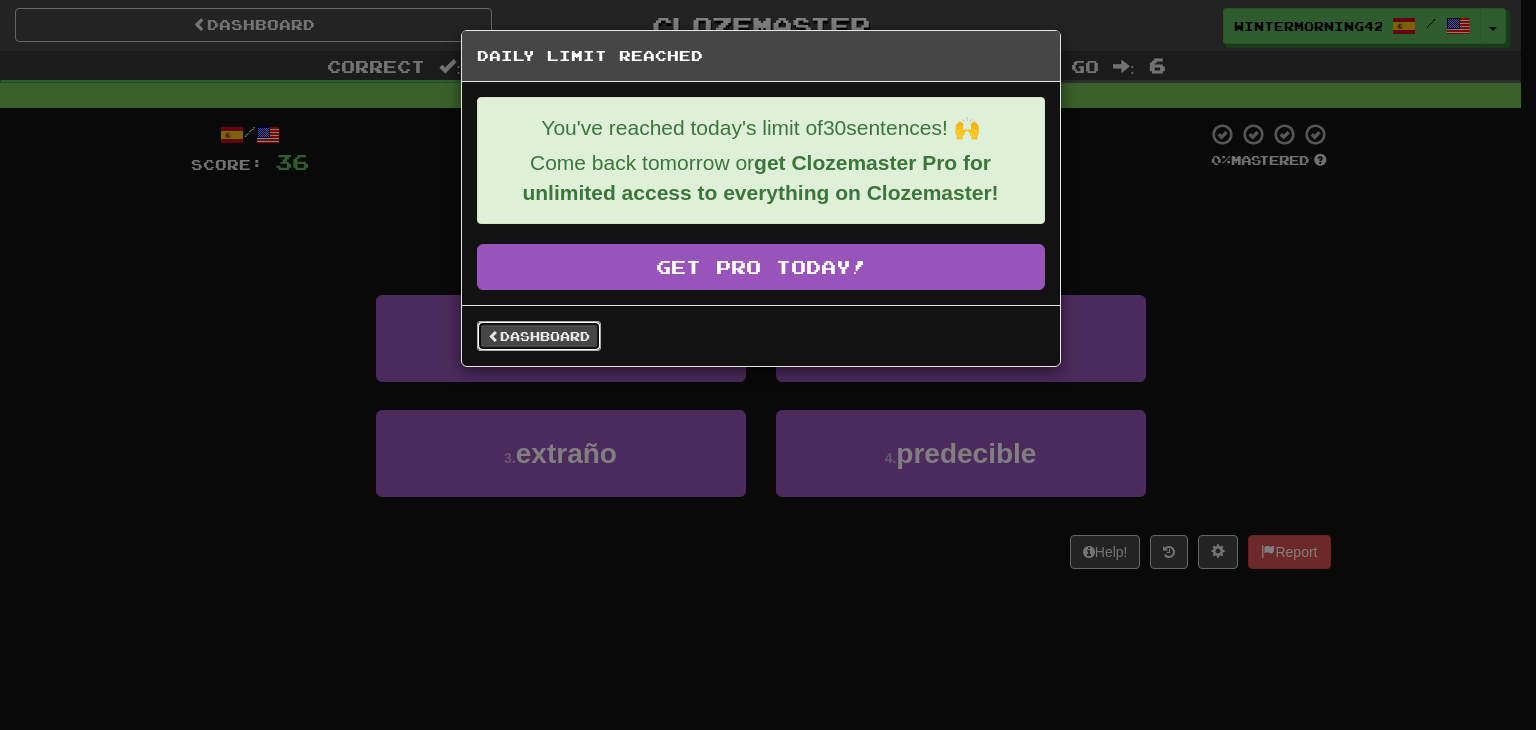 click on "Dashboard" at bounding box center [539, 336] 